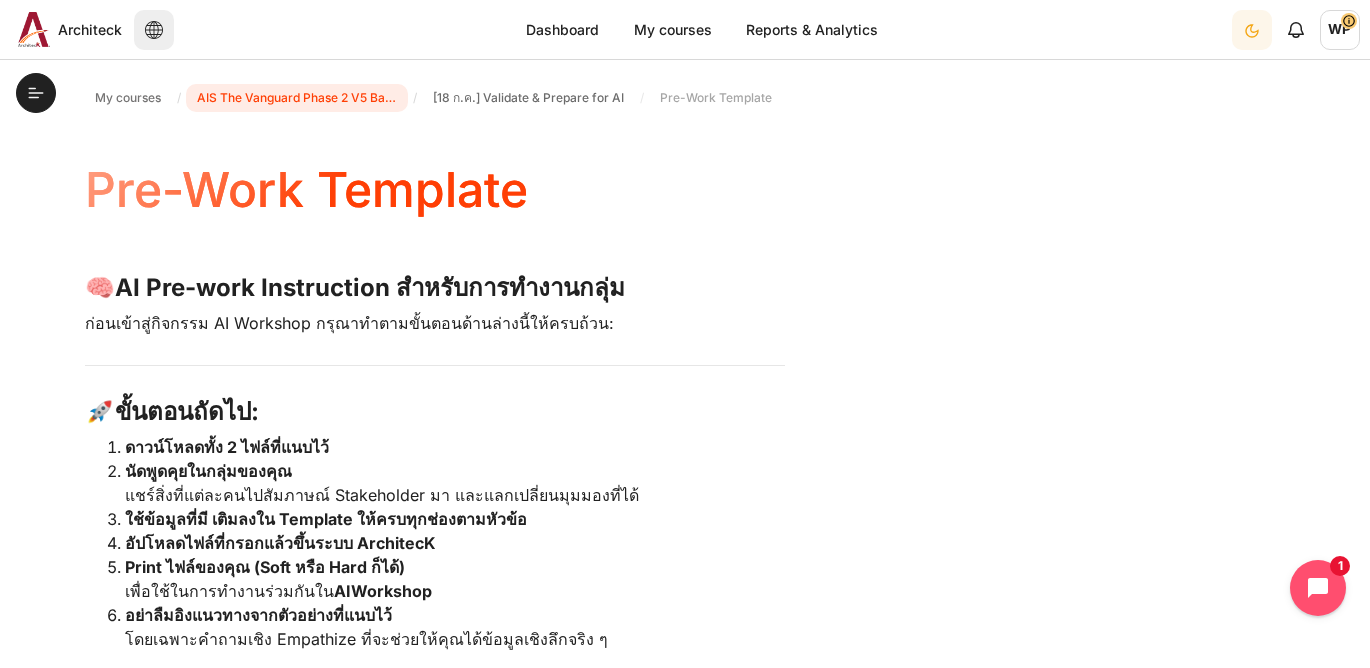 scroll, scrollTop: 0, scrollLeft: 0, axis: both 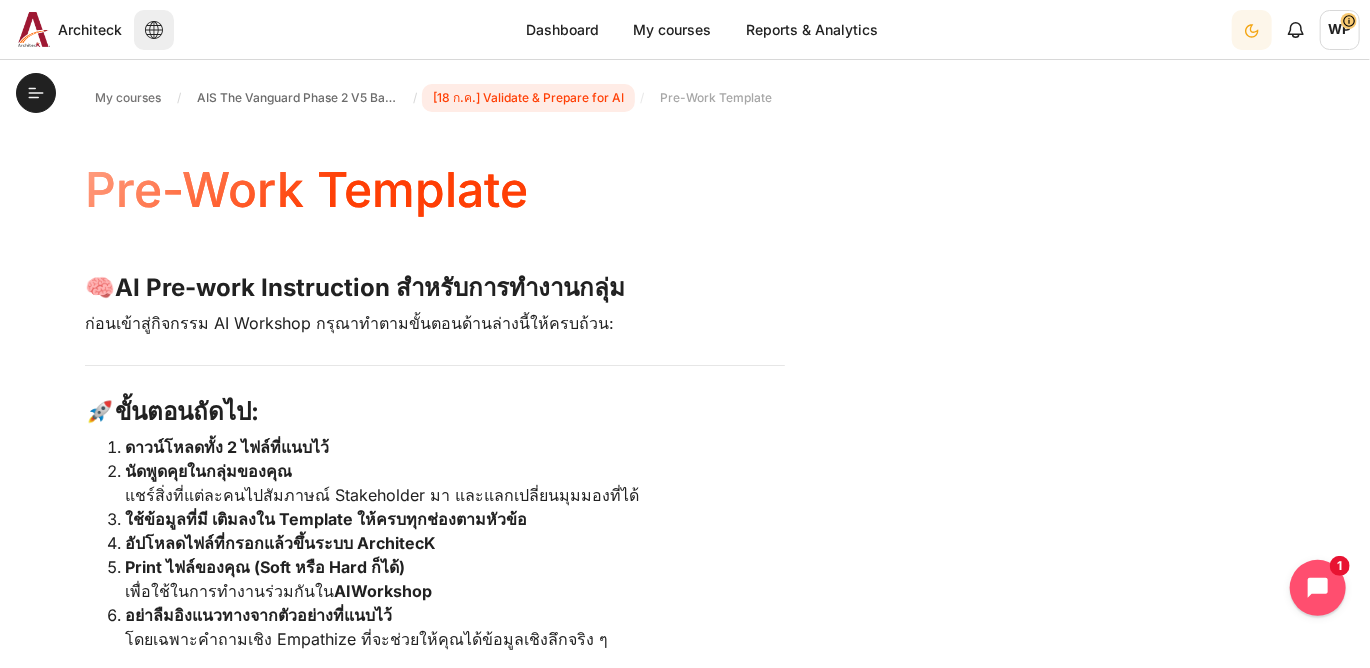 click on "[18 ก.ค.] Validate & Prepare for AI" at bounding box center [528, 98] 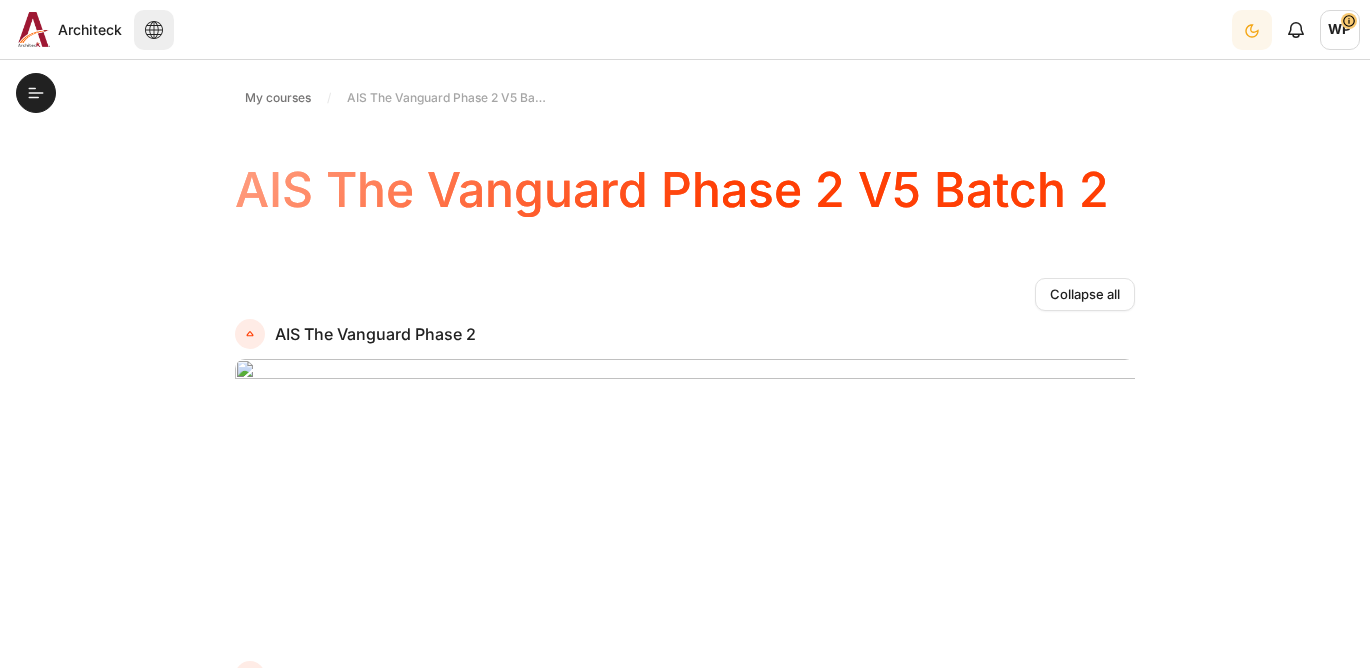 scroll, scrollTop: 0, scrollLeft: 0, axis: both 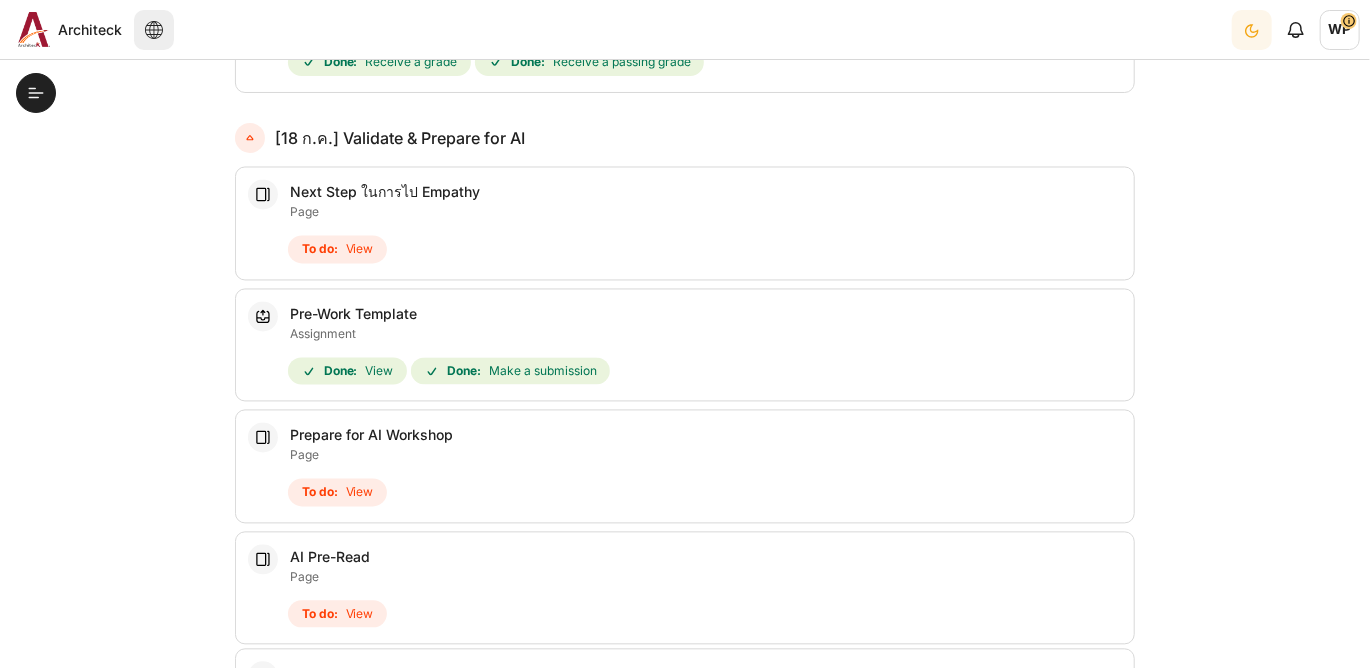 click on "To do:   View" at bounding box center [337, 250] 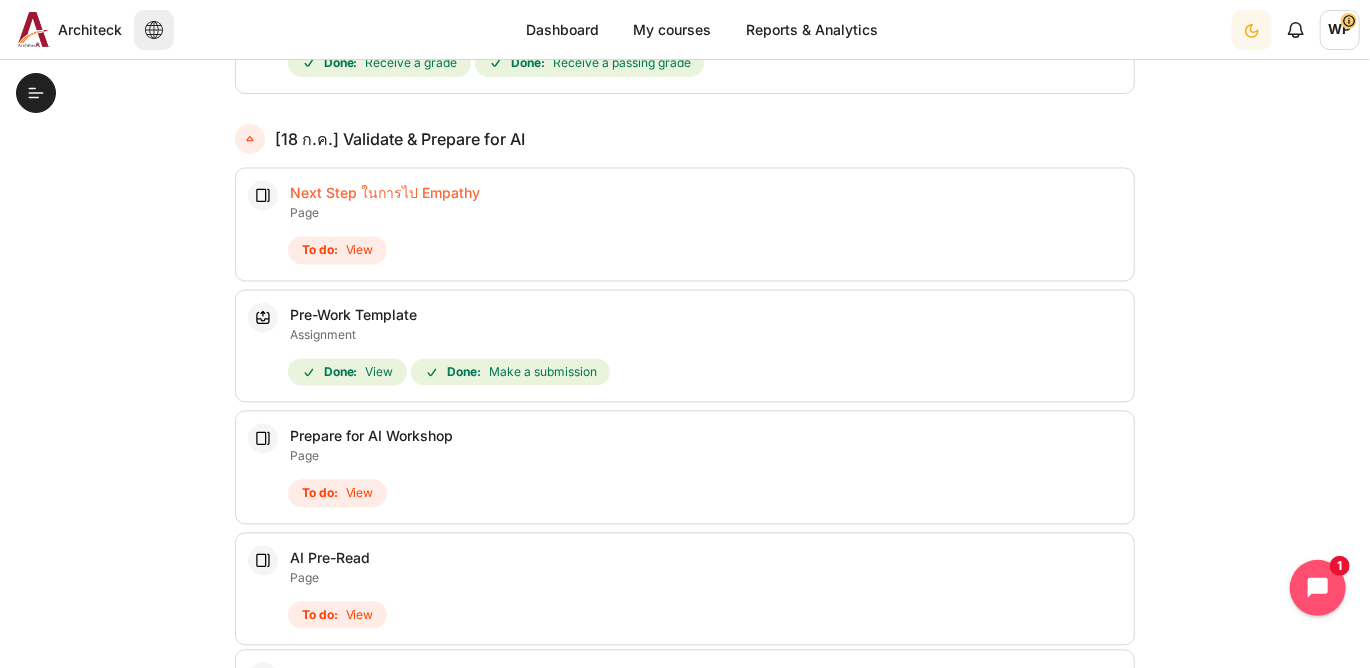 click on "Next Step ในการไป Empathy   Page" at bounding box center (385, 193) 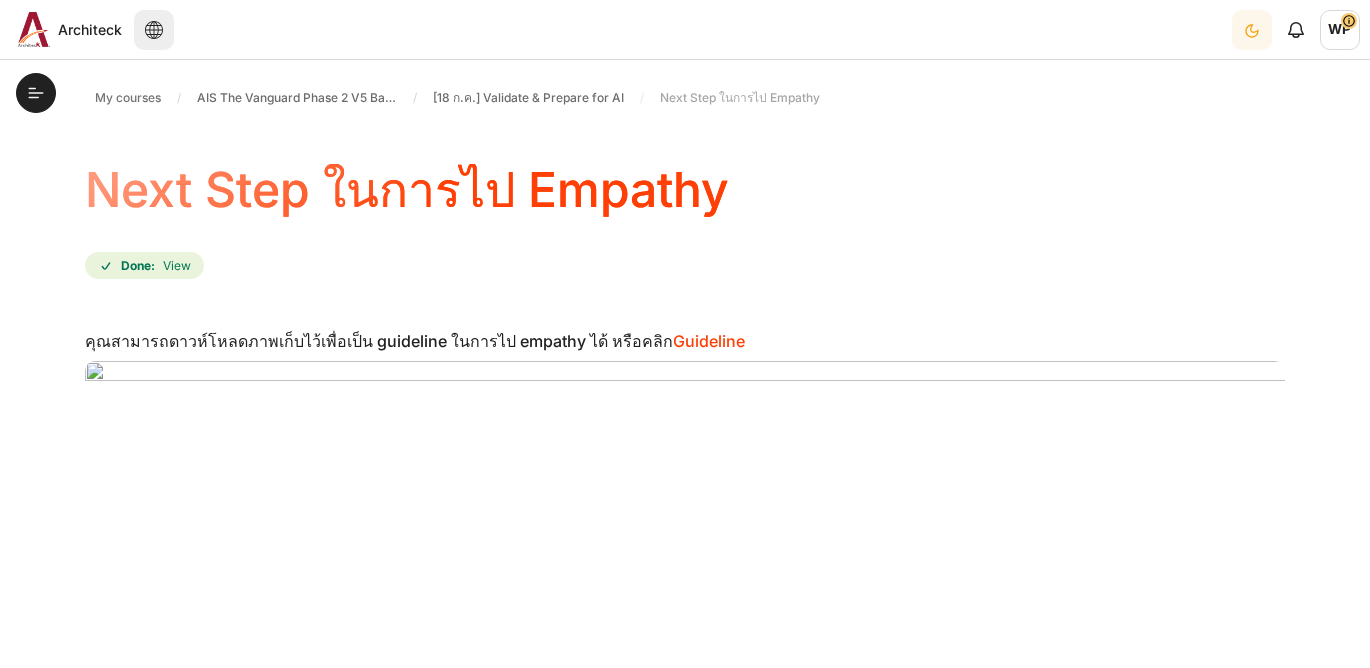scroll, scrollTop: 0, scrollLeft: 0, axis: both 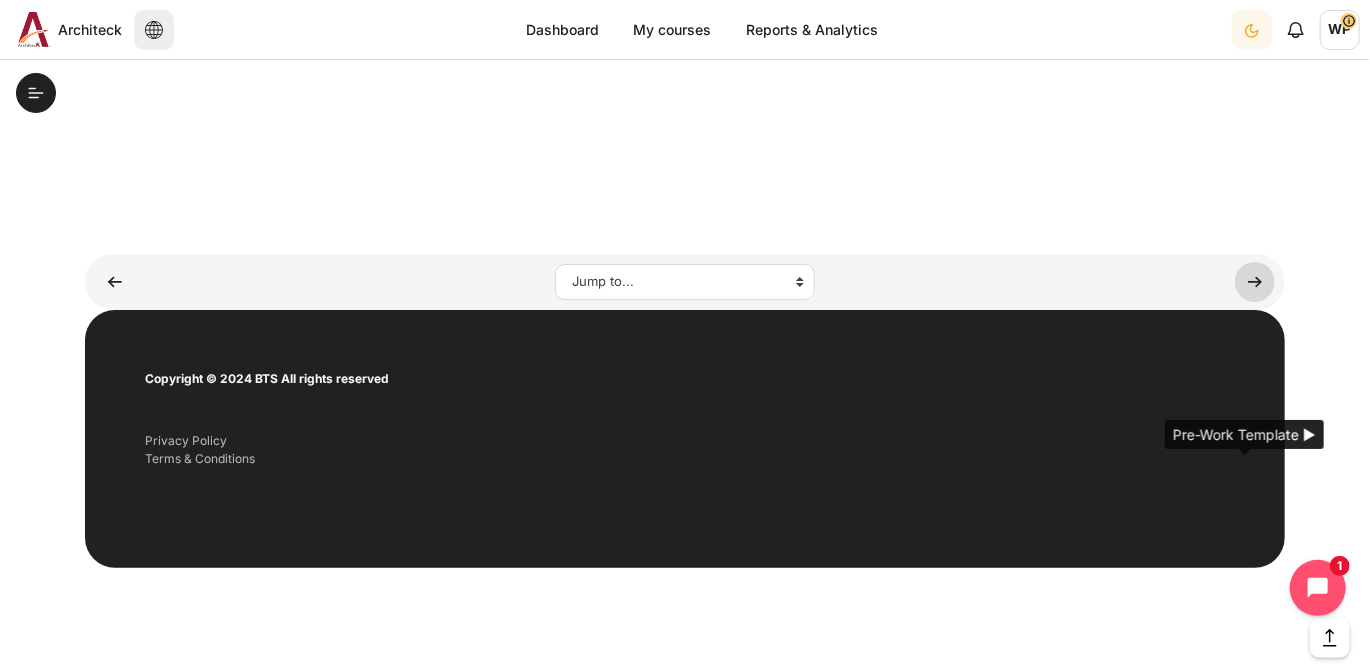 click at bounding box center (1255, 282) 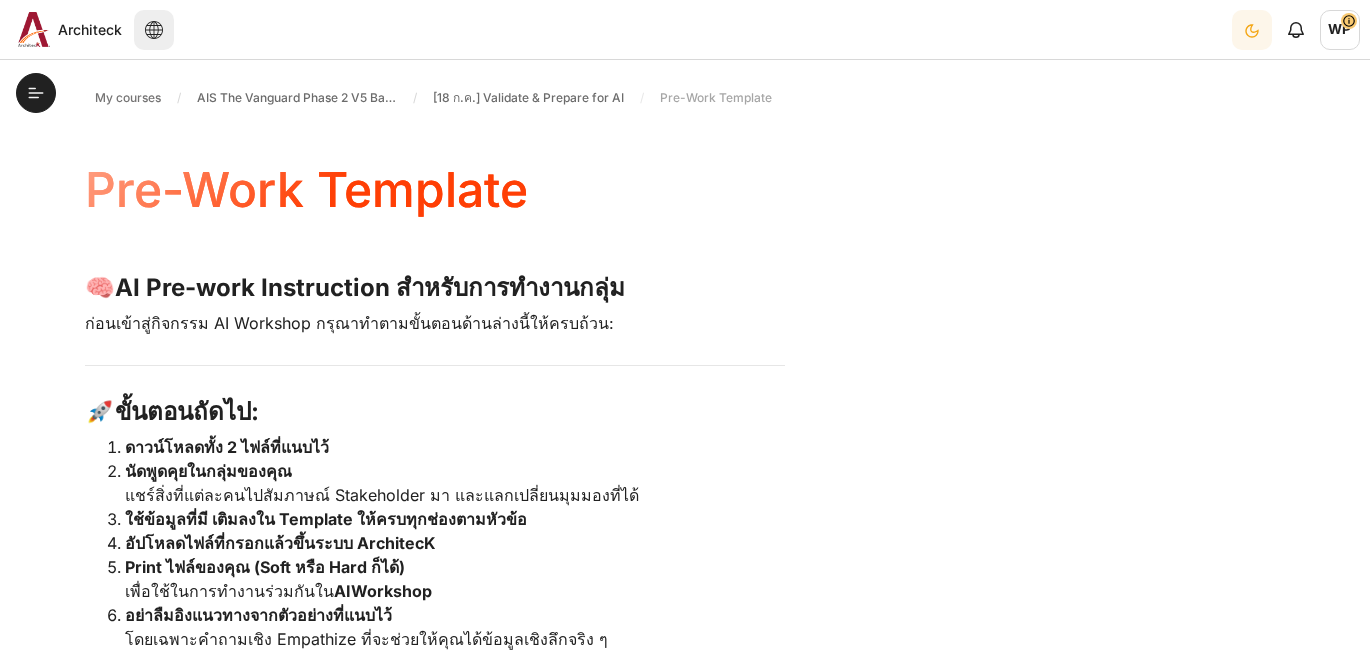 scroll, scrollTop: 0, scrollLeft: 0, axis: both 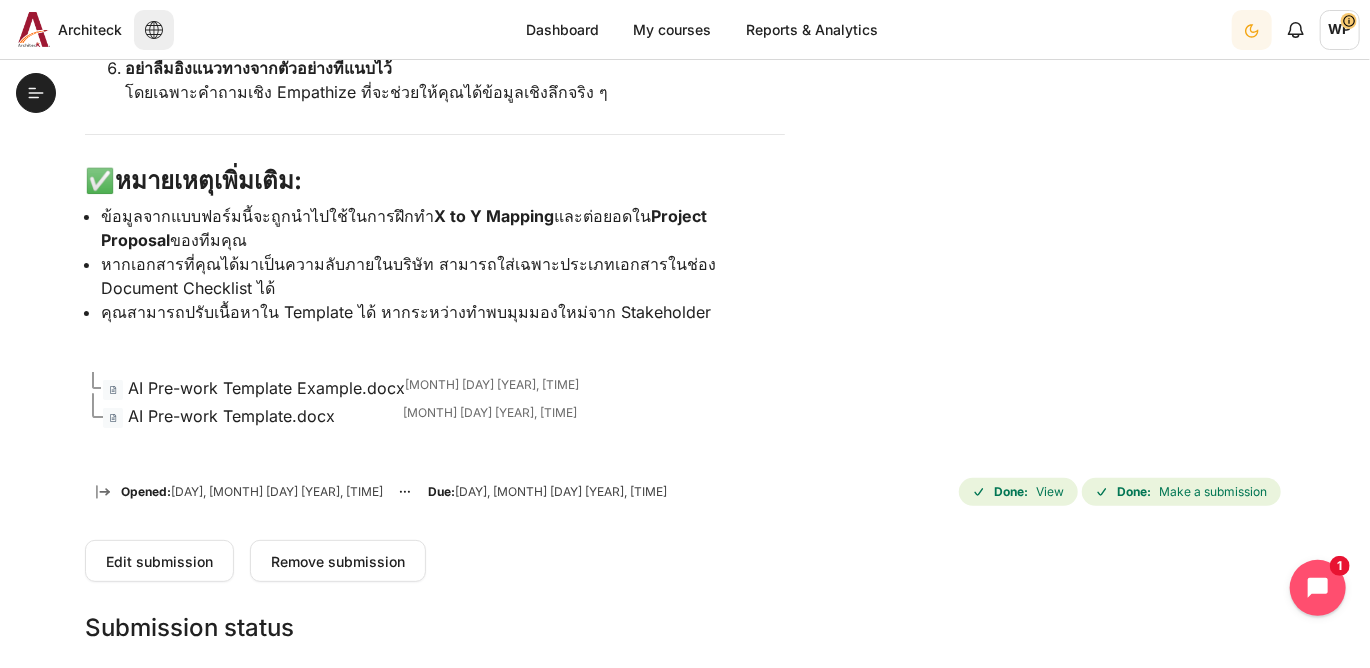 click on "AI Pre-work Template Example.docx" at bounding box center [266, 388] 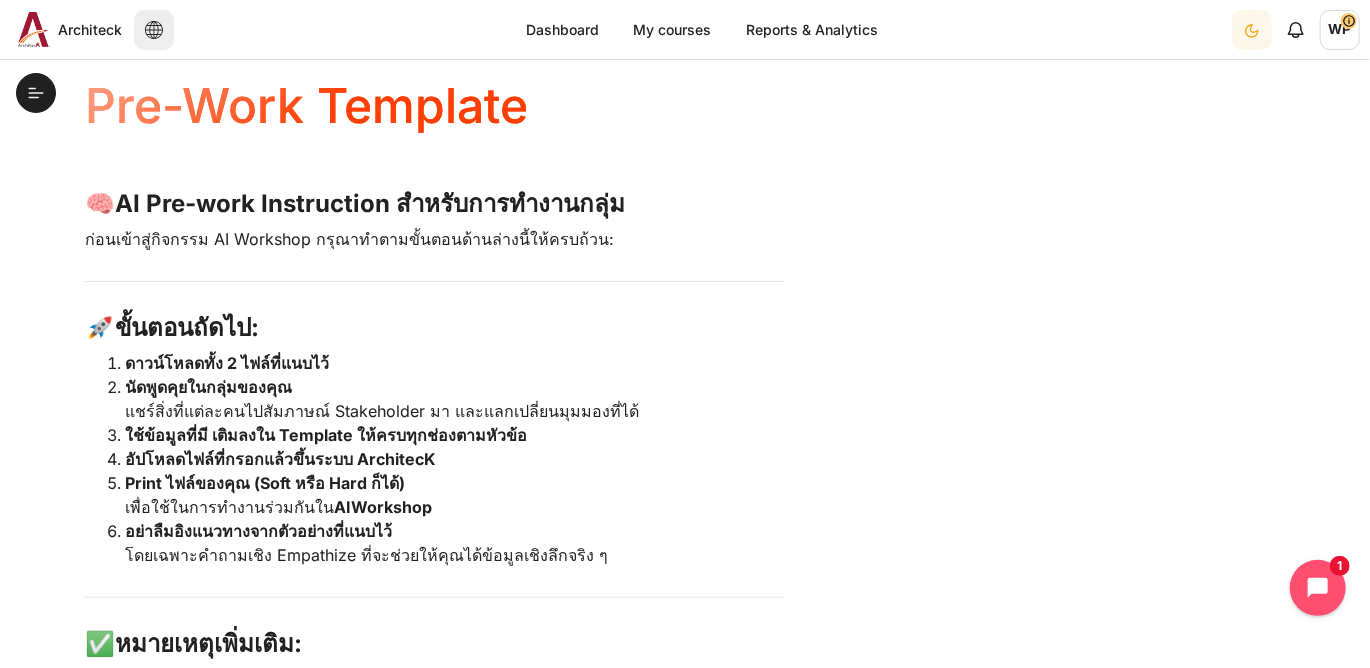 scroll, scrollTop: 91, scrollLeft: 0, axis: vertical 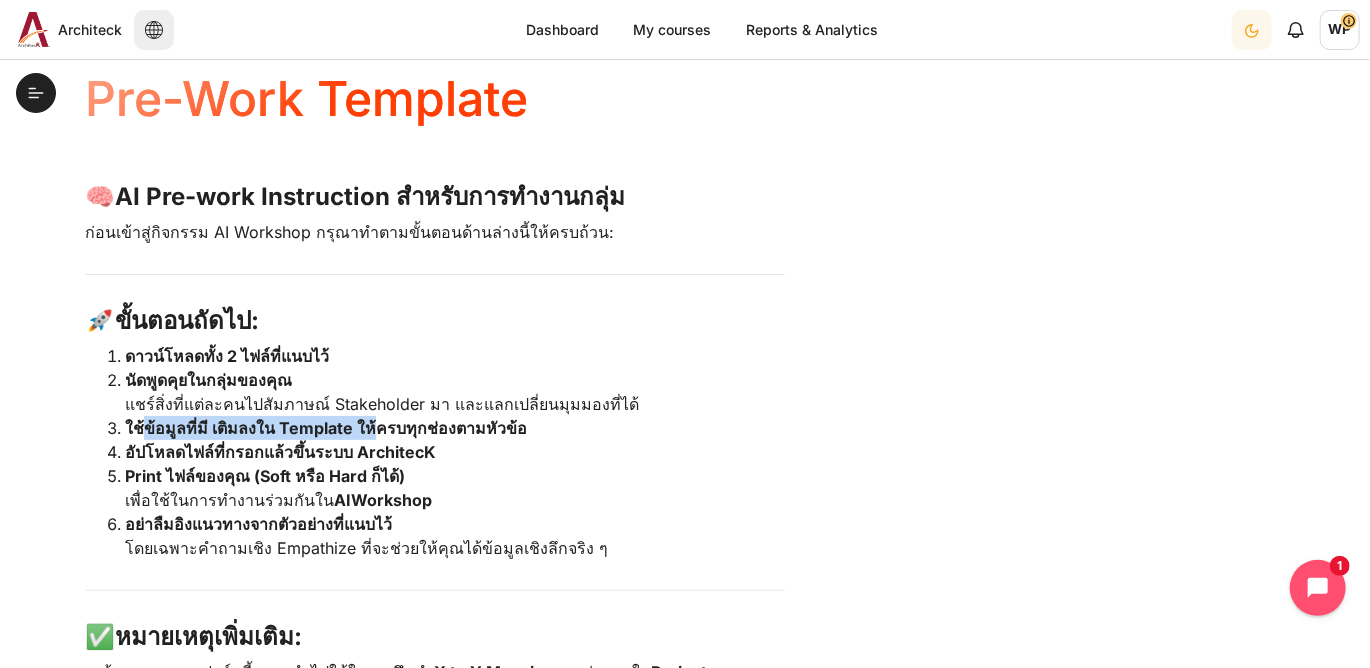 drag, startPoint x: 138, startPoint y: 428, endPoint x: 368, endPoint y: 428, distance: 230 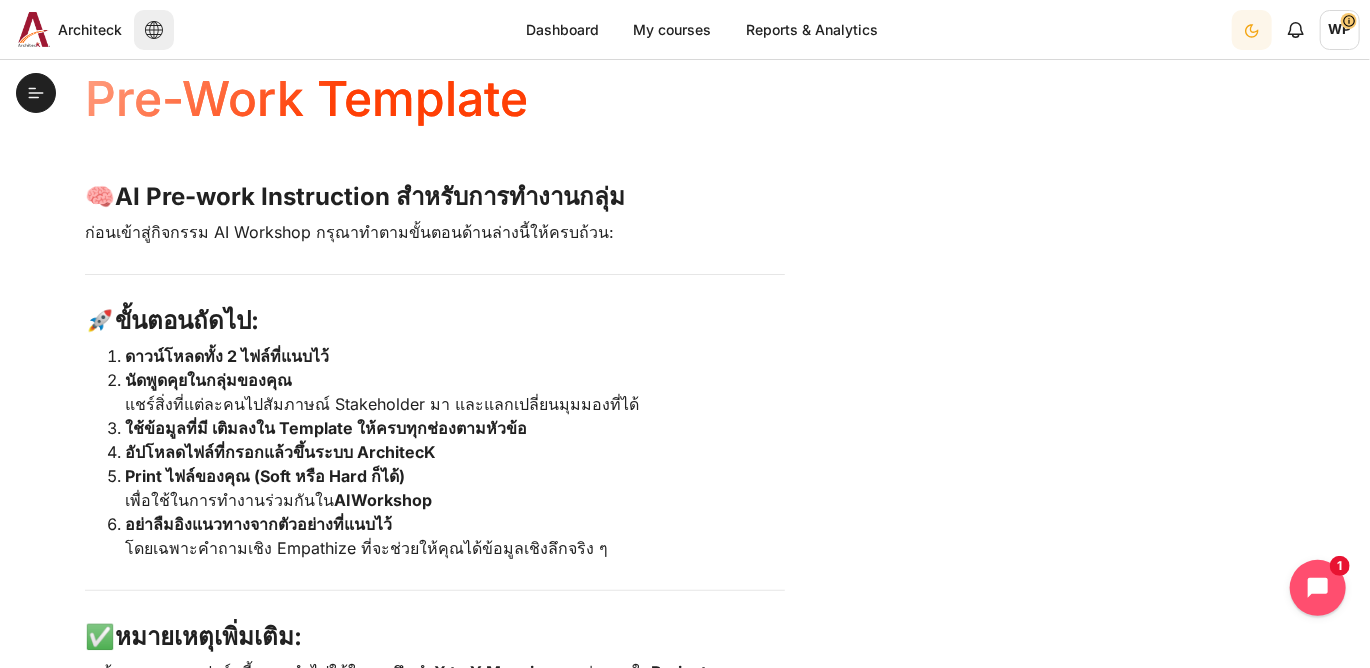 drag, startPoint x: 368, startPoint y: 428, endPoint x: 620, endPoint y: 418, distance: 252.19833 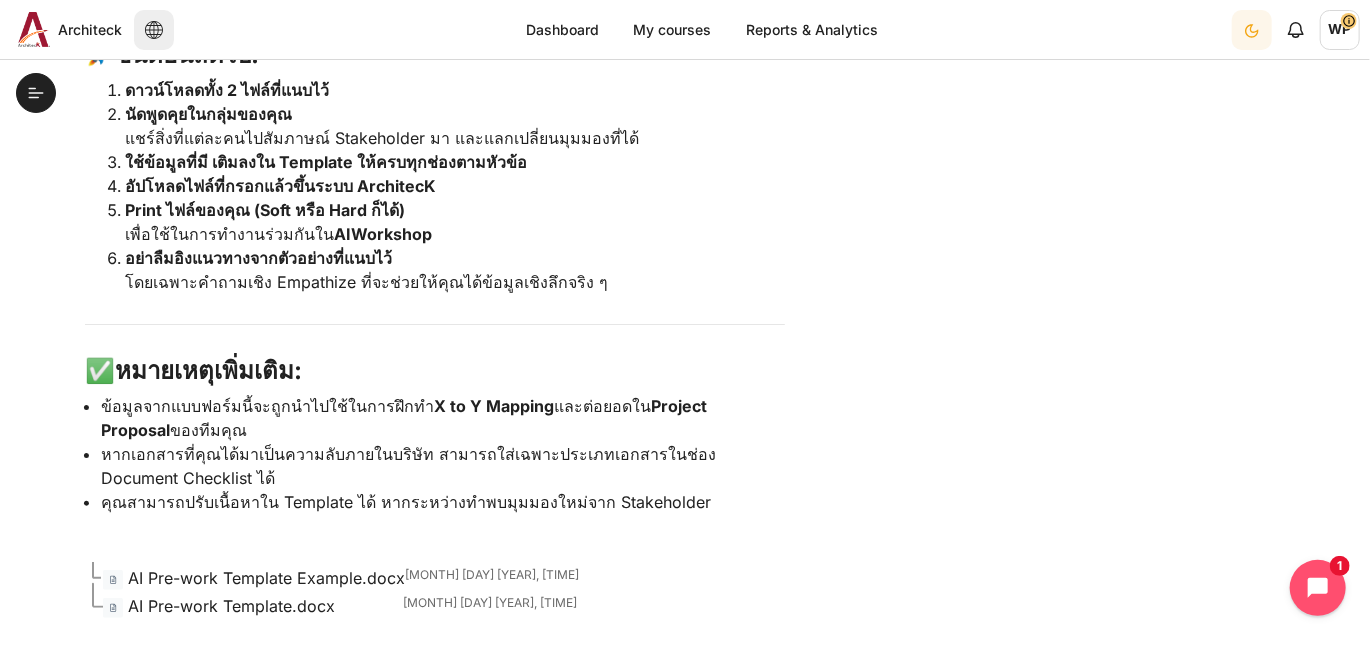 scroll, scrollTop: 364, scrollLeft: 0, axis: vertical 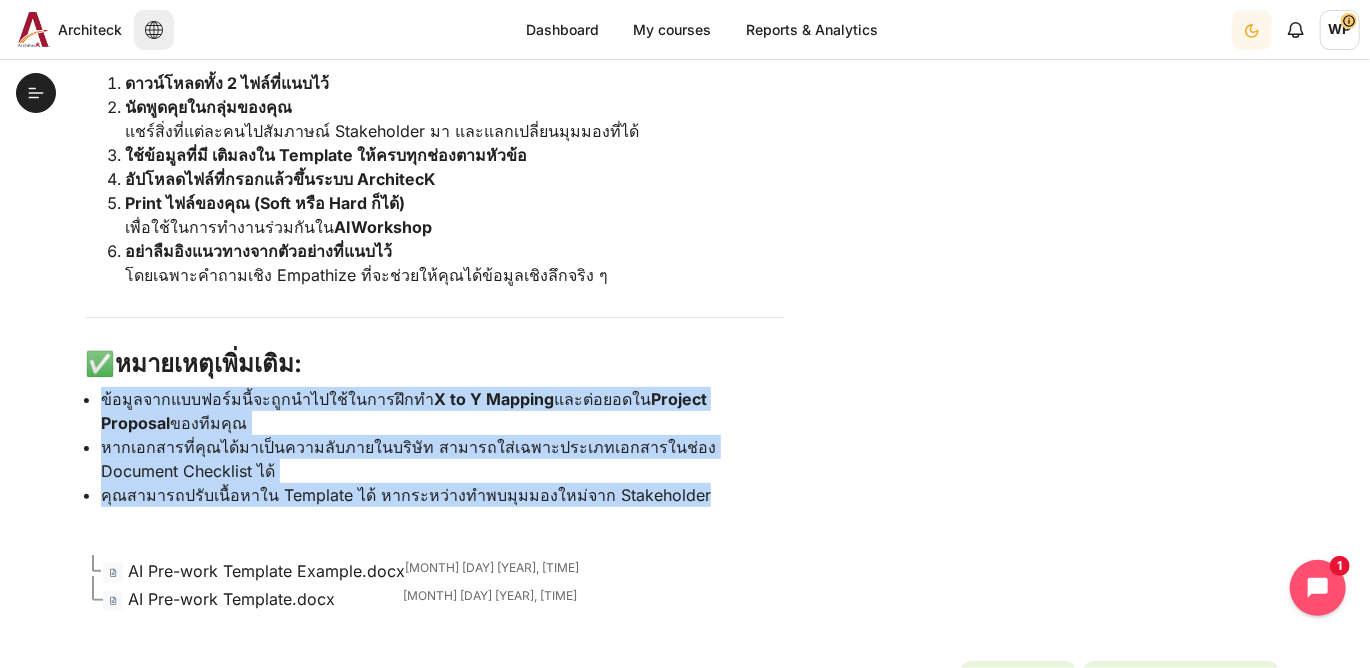 drag, startPoint x: 96, startPoint y: 401, endPoint x: 697, endPoint y: 501, distance: 609.2627 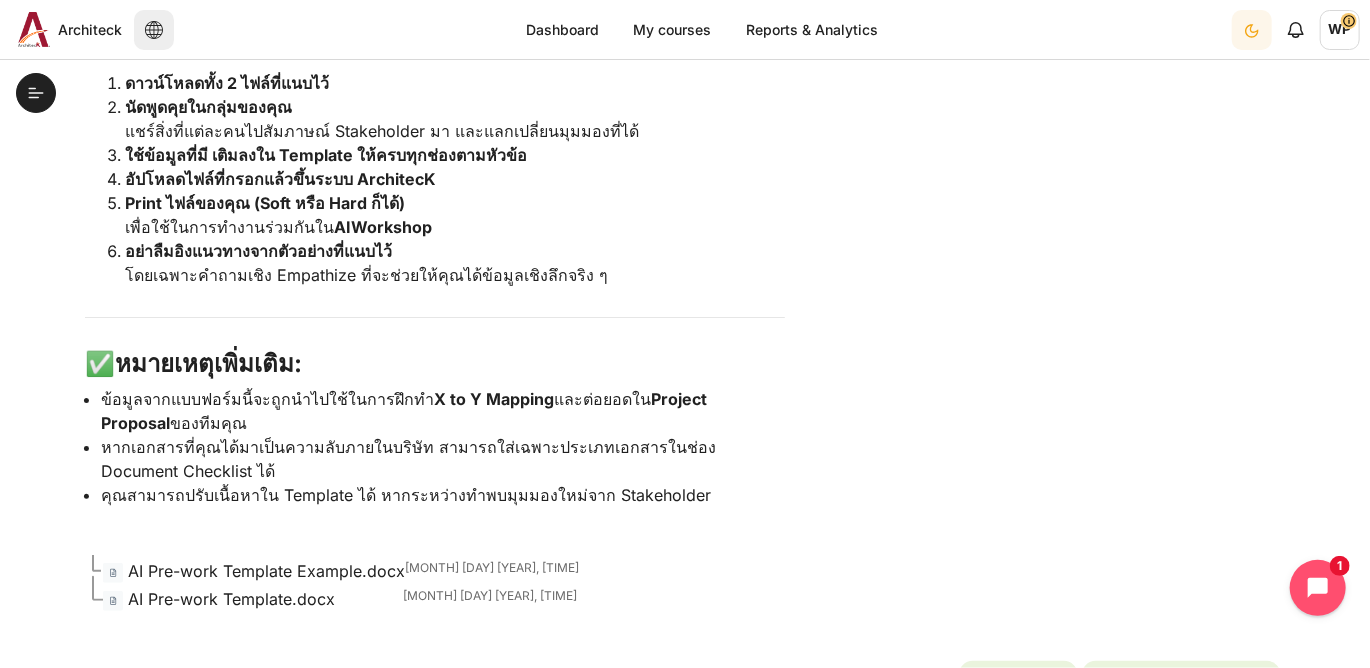 click on "🧠  AI Pre-work Instruction สำหรับการทำงานกลุ่ม
ก่อนเข้าสู่กิจกรรม AI Workshop กรุณาทำตามขั้นตอนด้านล่างนี้ให้ครบถ้วน:
🚀  ขั้นตอนถัดไป:
ดาวน์โหลดทั้ง 2 ไฟล์ที่แนบไว้
นัดพูดคุยในกลุ่มของคุณ
แชร์สิ่งที่แต่ละคนไปสัมภาษณ์ Stakeholder มา และแลกเปลี่ยนมุมมองที่ได้
ใช้ข้อมูลที่มี เติมลงใน Template ให้ครบทุกช่องตามหัวข้อ
อัปโหลดไฟล์ที่กรอกแล้วขึ้นระบบ ArchitecK" at bounding box center (685, 288) 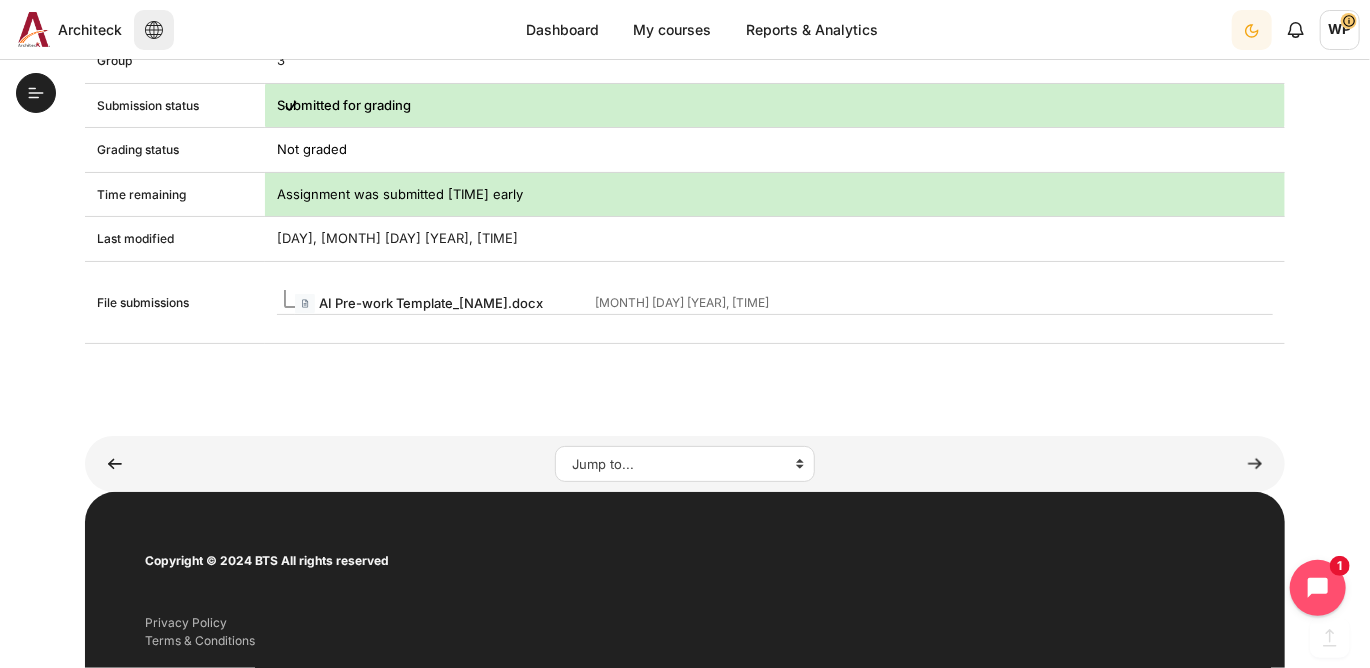 scroll, scrollTop: 1185, scrollLeft: 0, axis: vertical 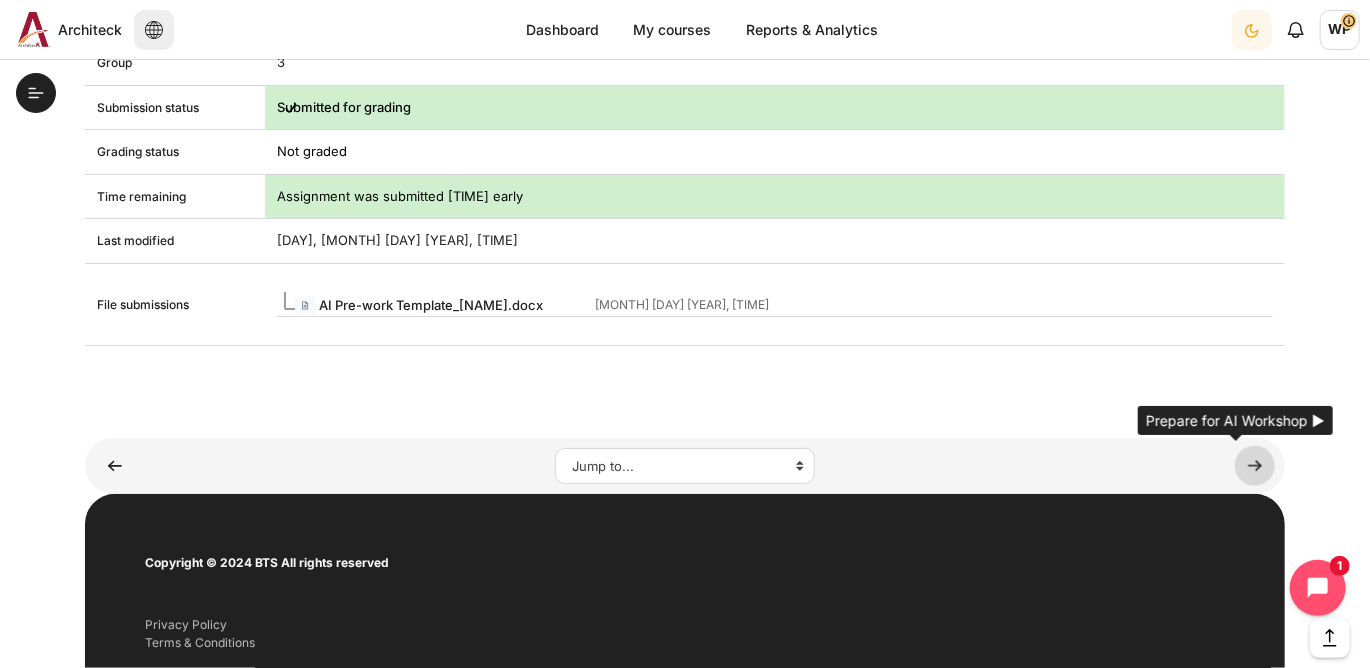 click at bounding box center (1255, 466) 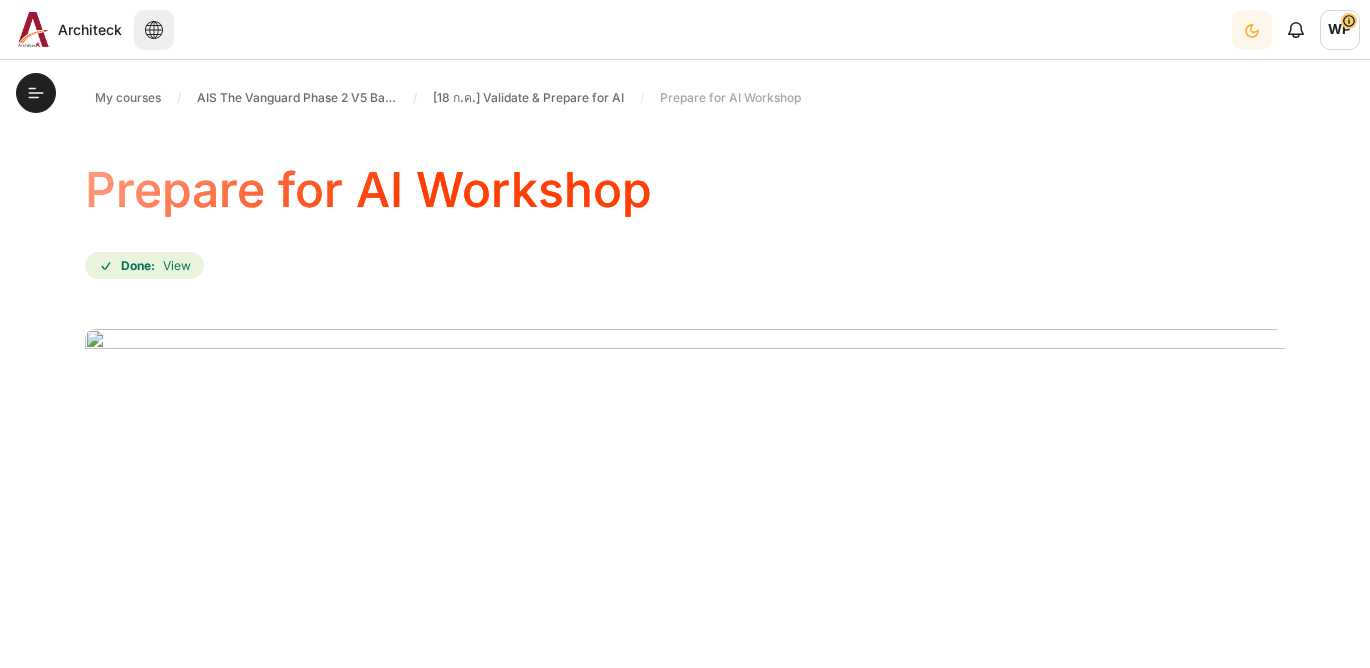 scroll, scrollTop: 0, scrollLeft: 0, axis: both 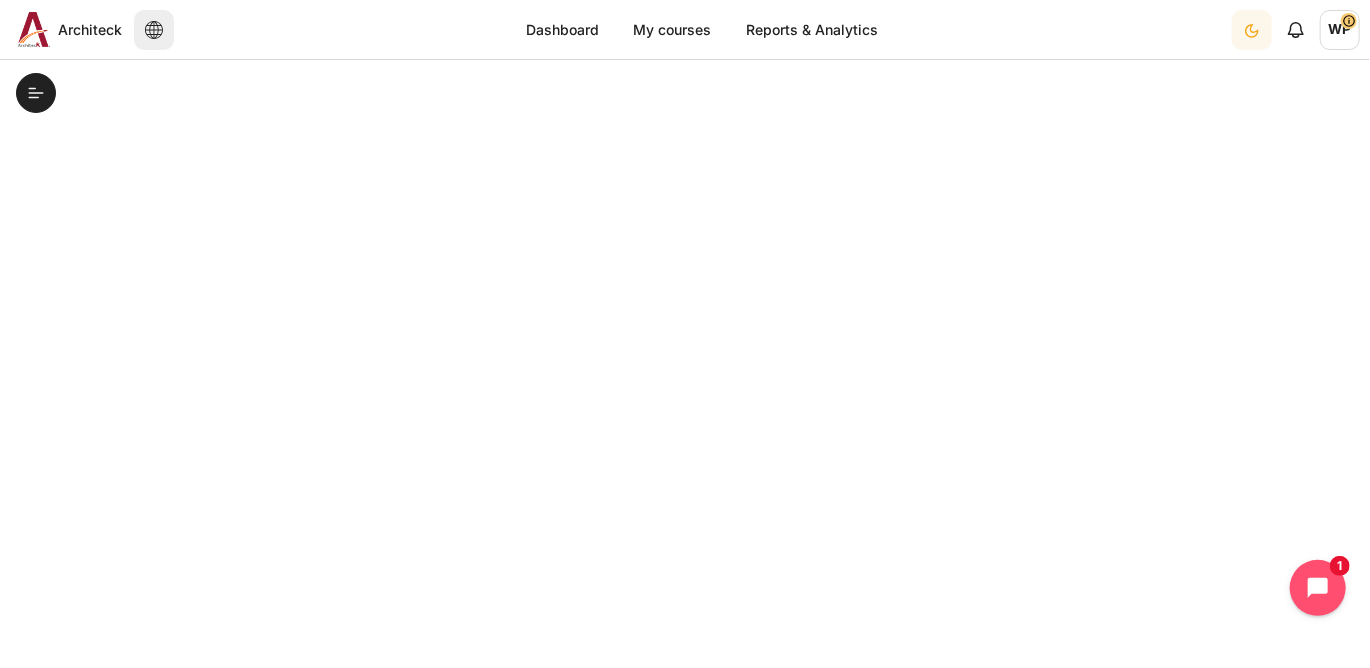 click on "WP" at bounding box center (1340, 28) 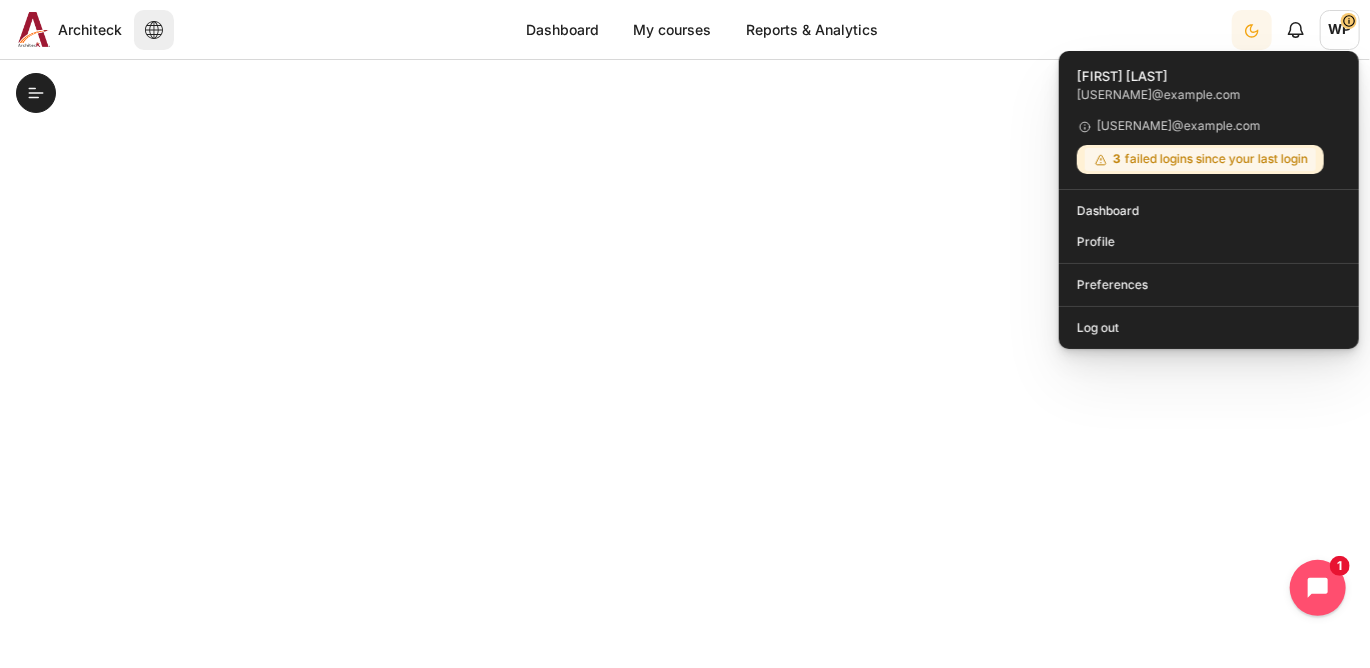 click on "3  failed logins since your last login" at bounding box center (1200, 159) 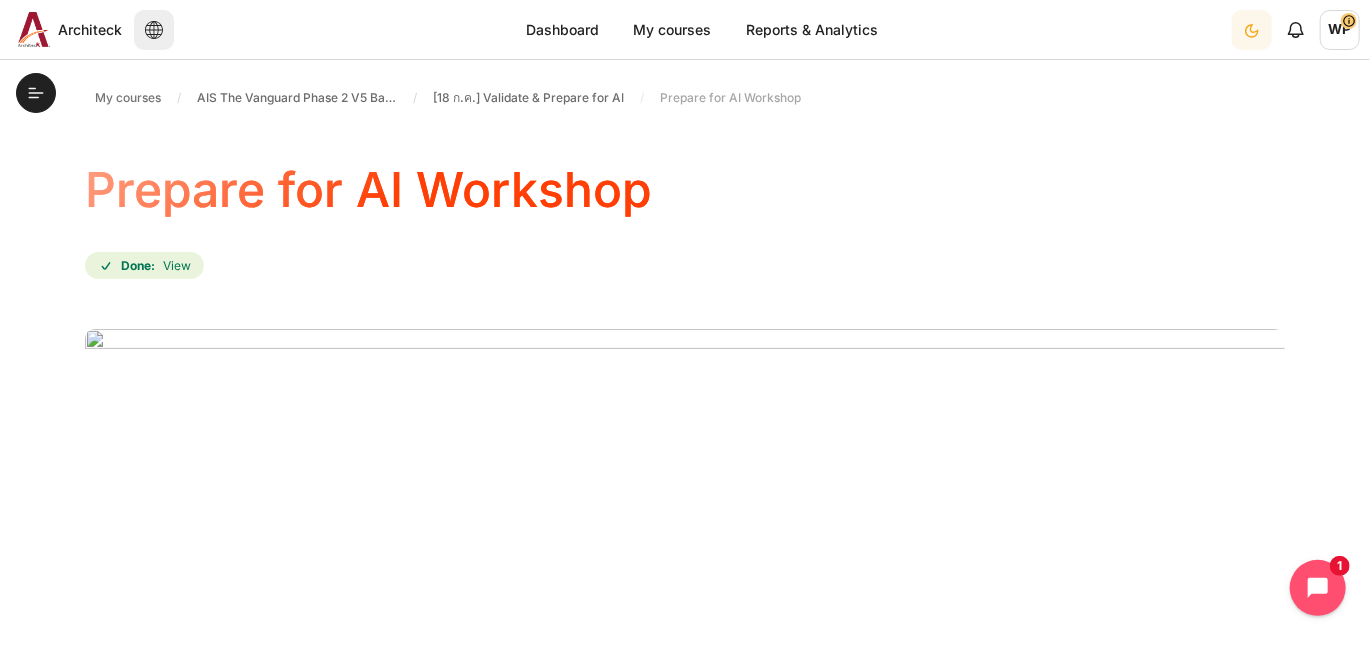 scroll, scrollTop: 0, scrollLeft: 0, axis: both 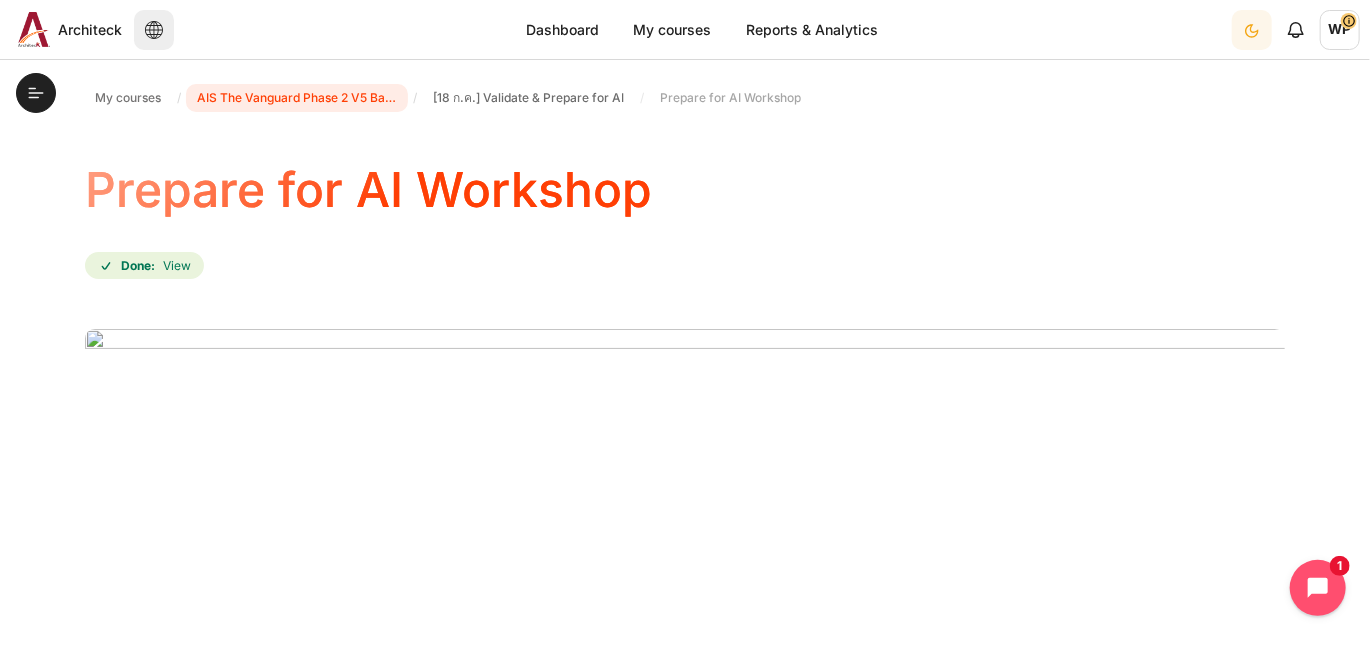 click on "AIS The Vanguard Phase 2 V5 Batch 2" at bounding box center [297, 98] 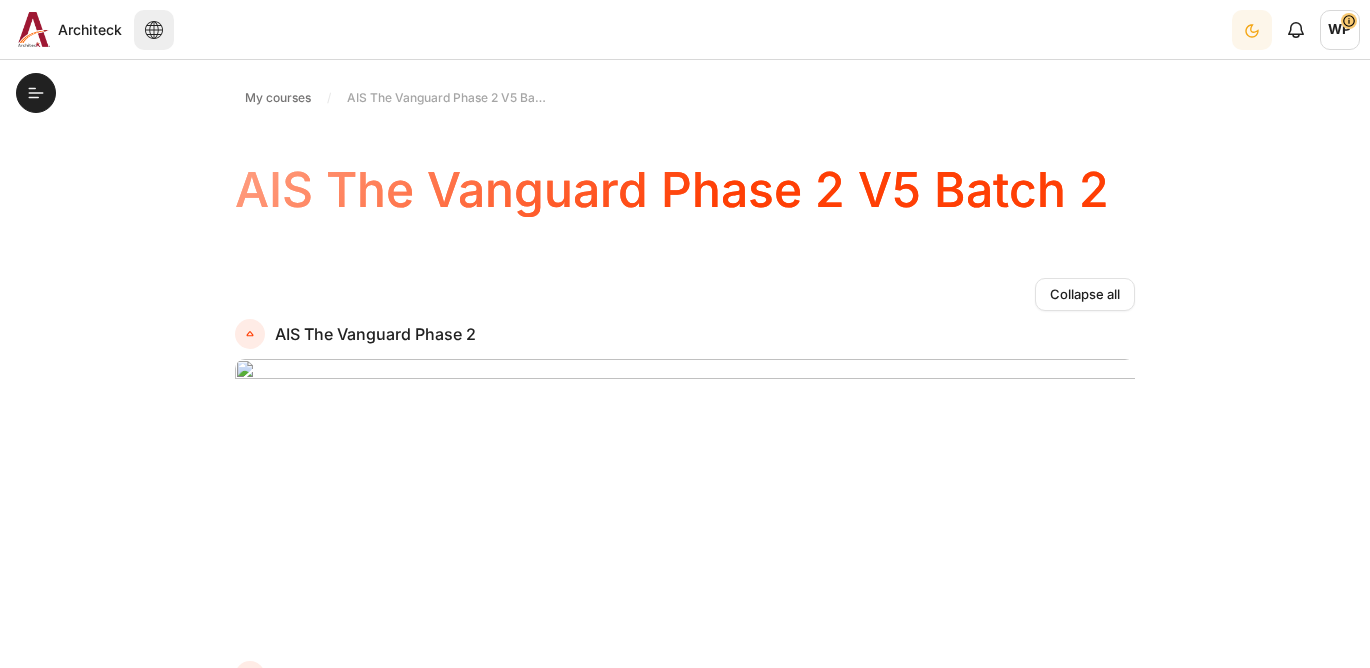 scroll, scrollTop: 0, scrollLeft: 0, axis: both 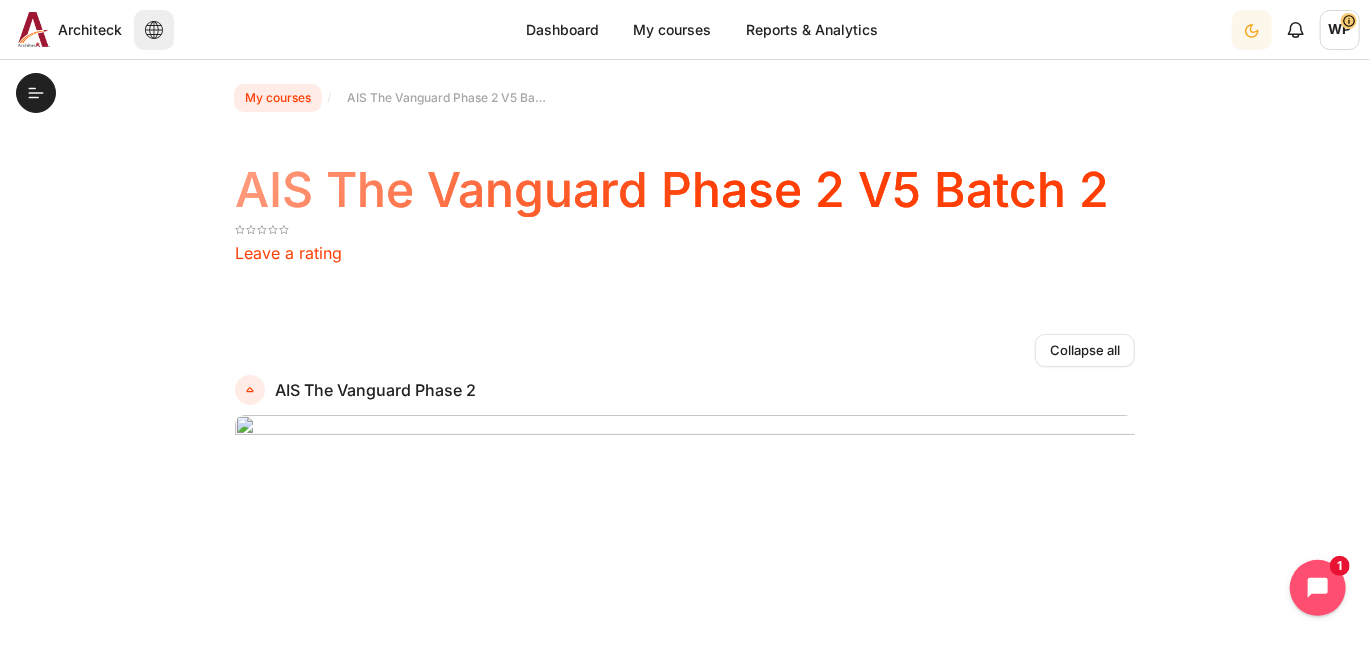 click on "My courses" at bounding box center (278, 98) 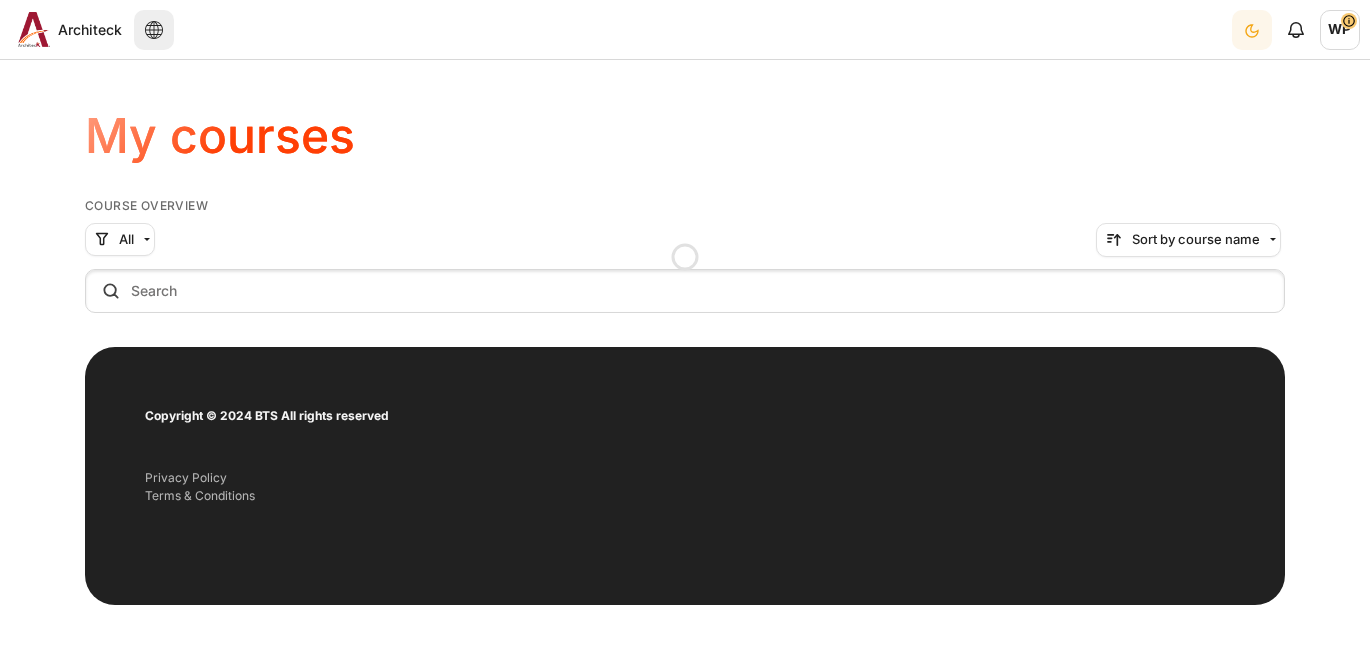 scroll, scrollTop: 0, scrollLeft: 0, axis: both 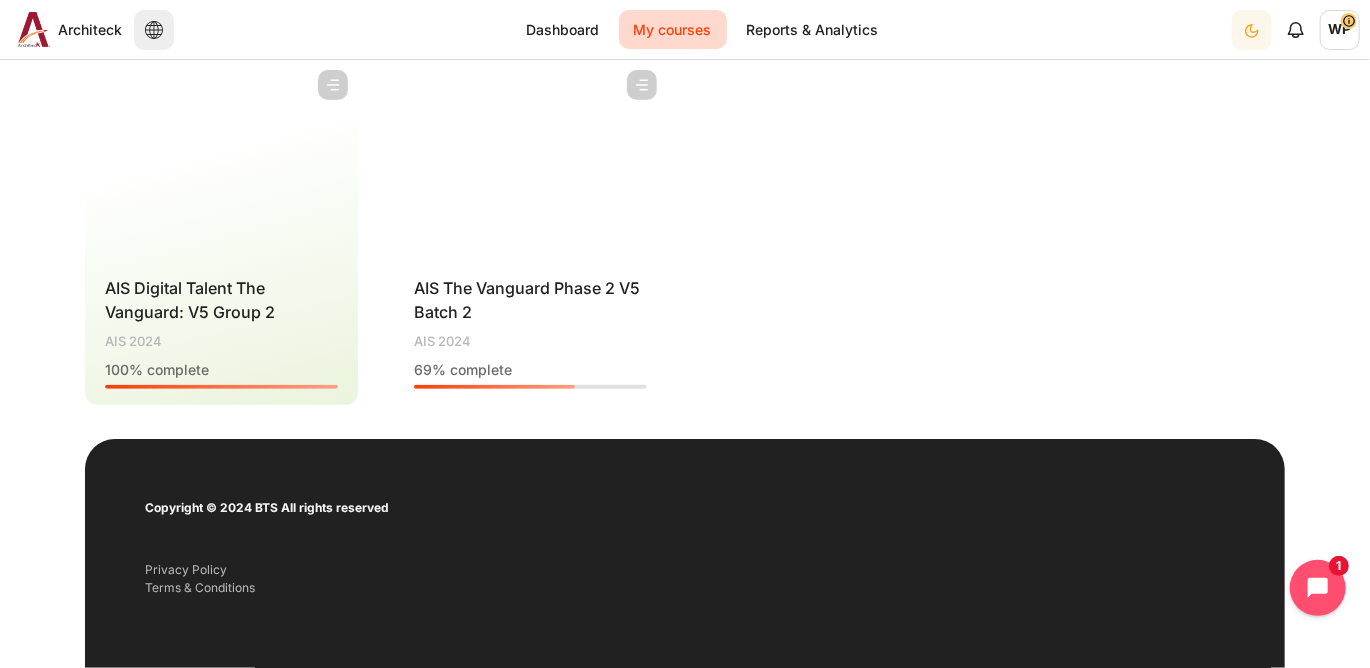 click at bounding box center (530, 160) 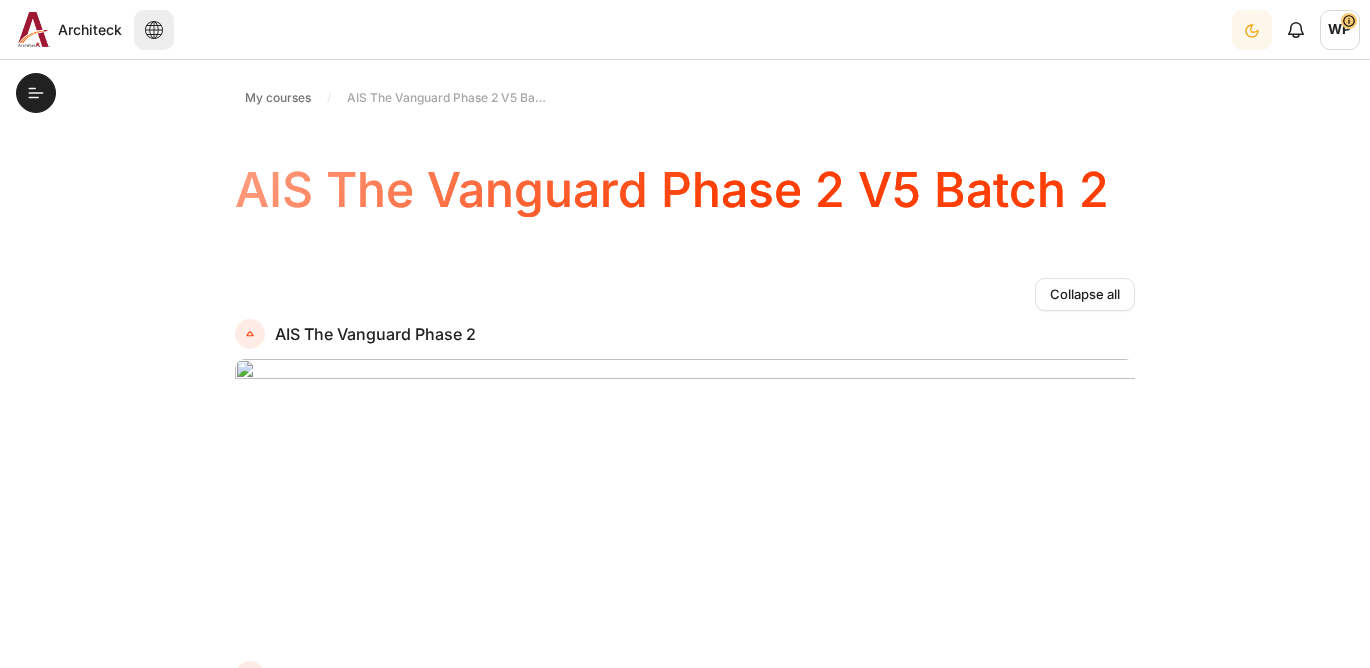scroll, scrollTop: 0, scrollLeft: 0, axis: both 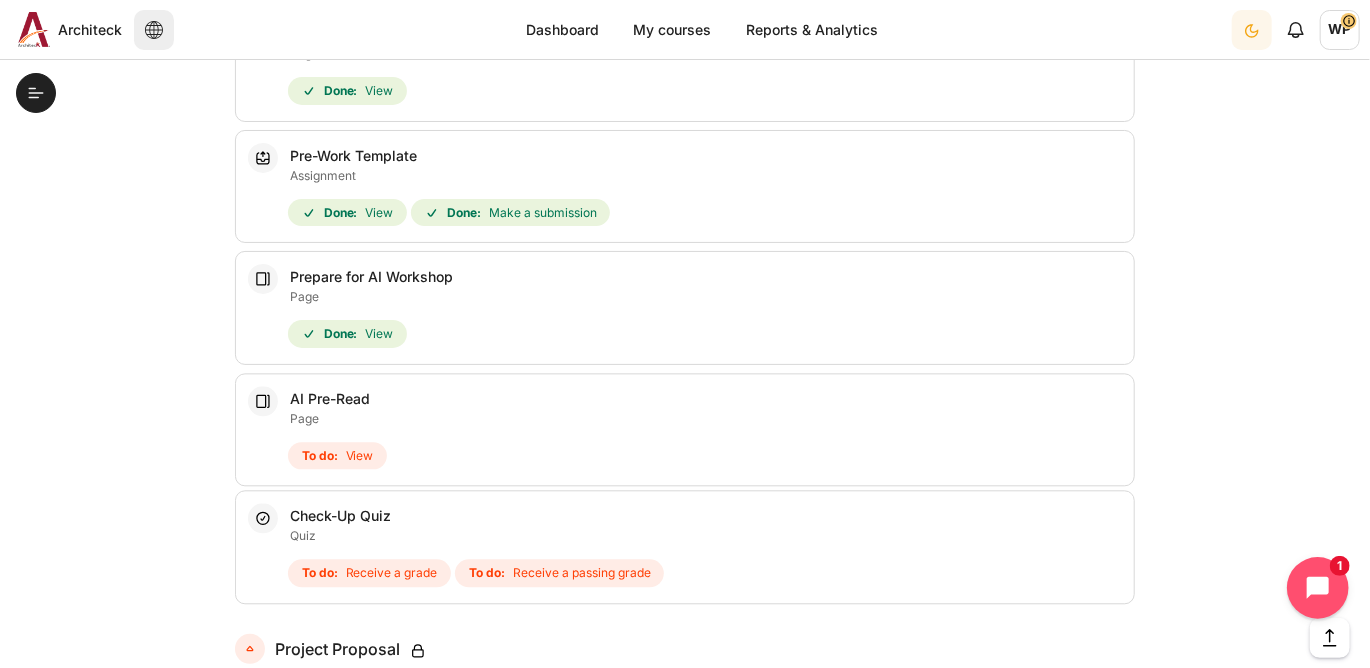 click 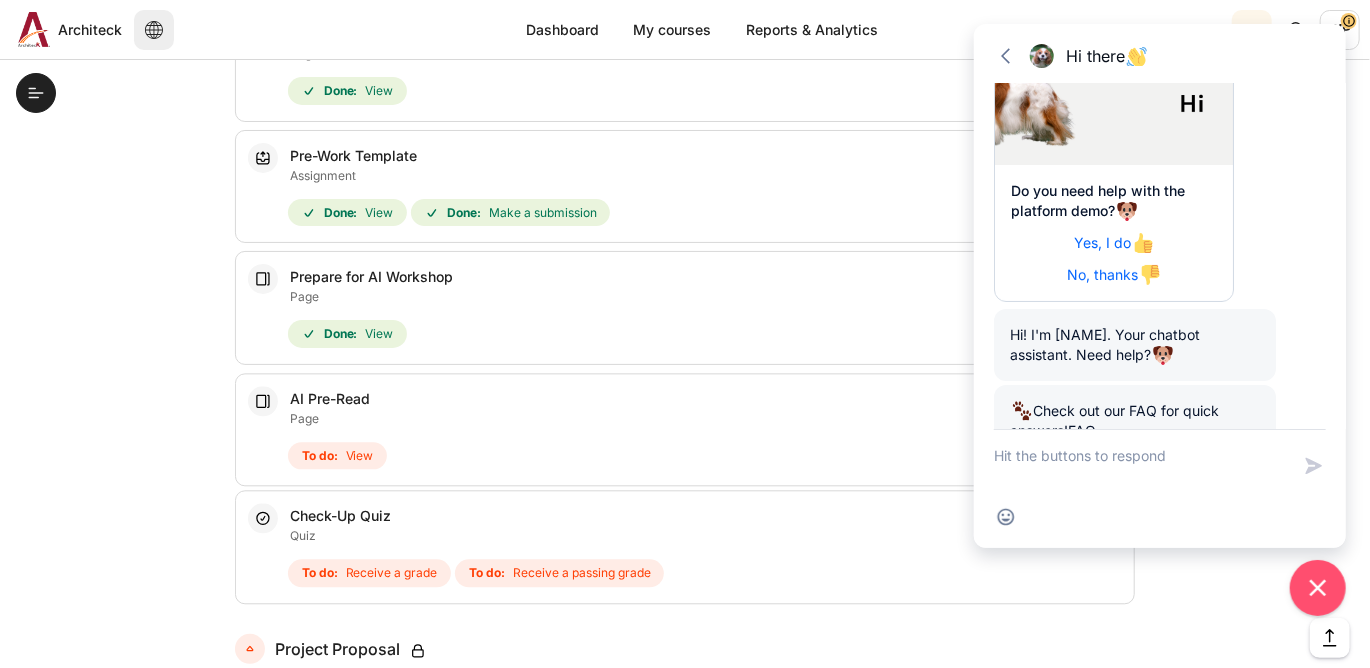 scroll, scrollTop: 273, scrollLeft: 0, axis: vertical 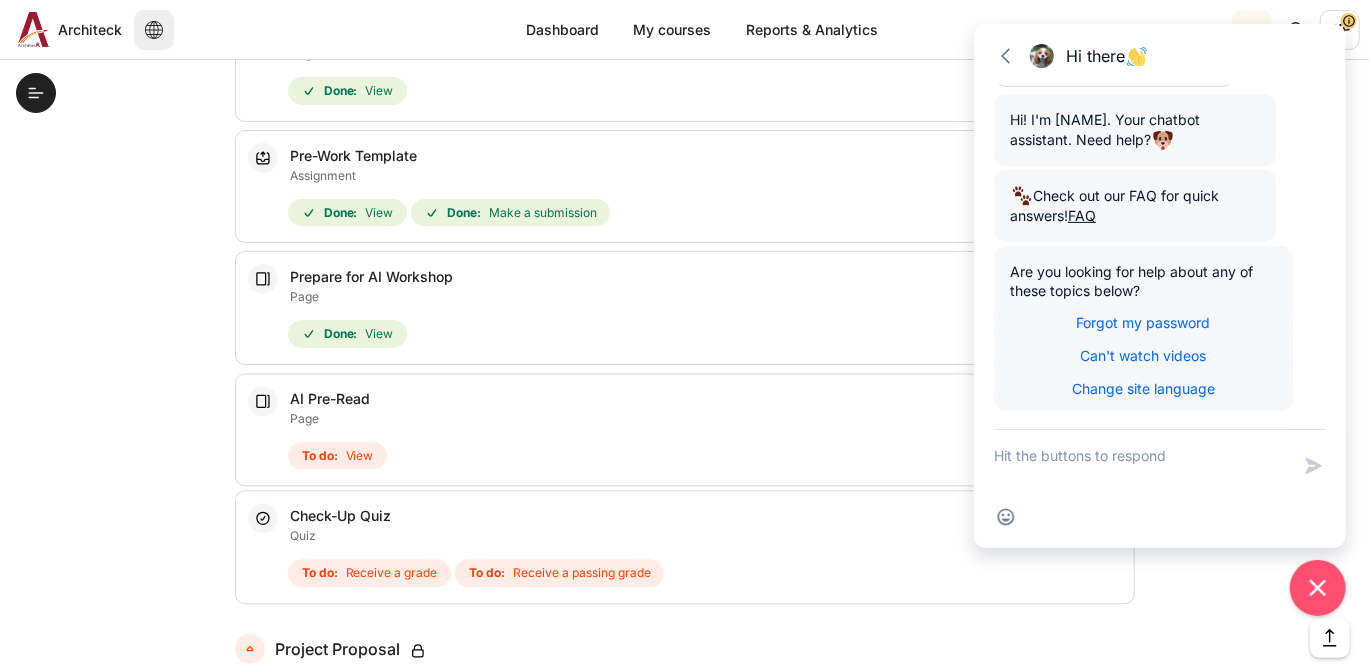 click on "My courses
AIS The Vanguard Phase 2 V5 Batch 2
AIS The Vanguard Phase 2 V5 Batch 2
Leave a rating
Topic outline" at bounding box center [685, -617] 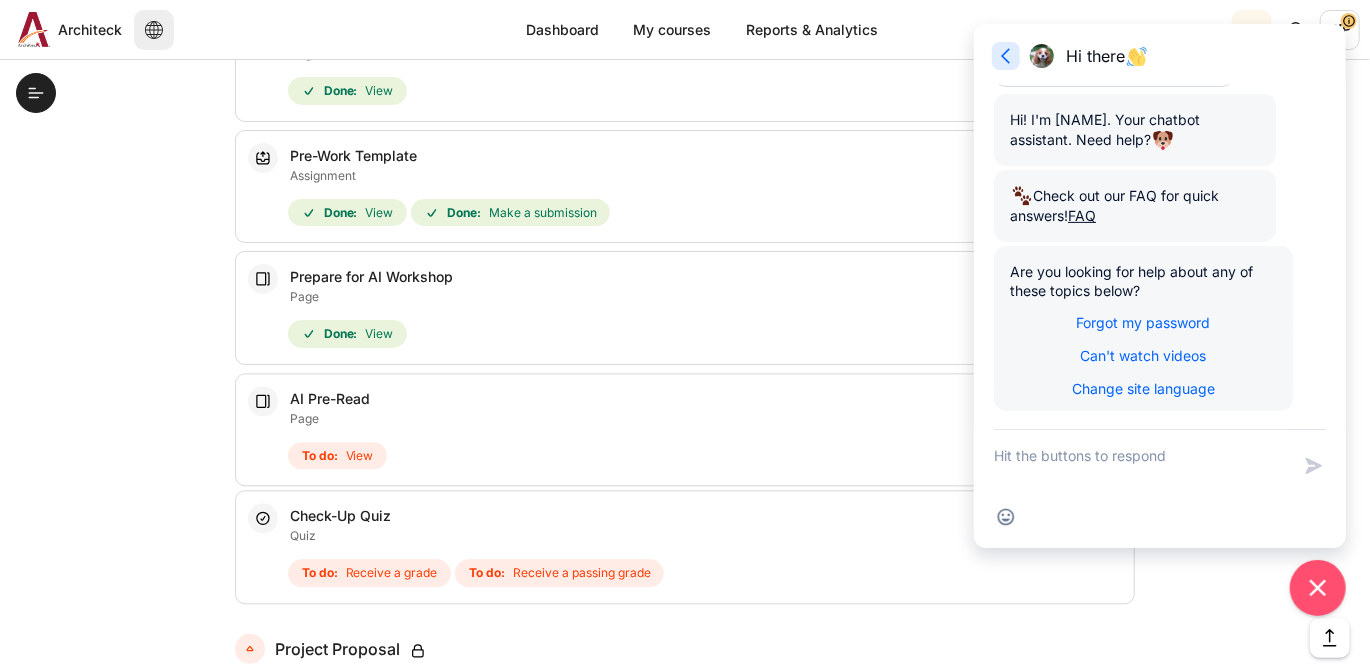 click 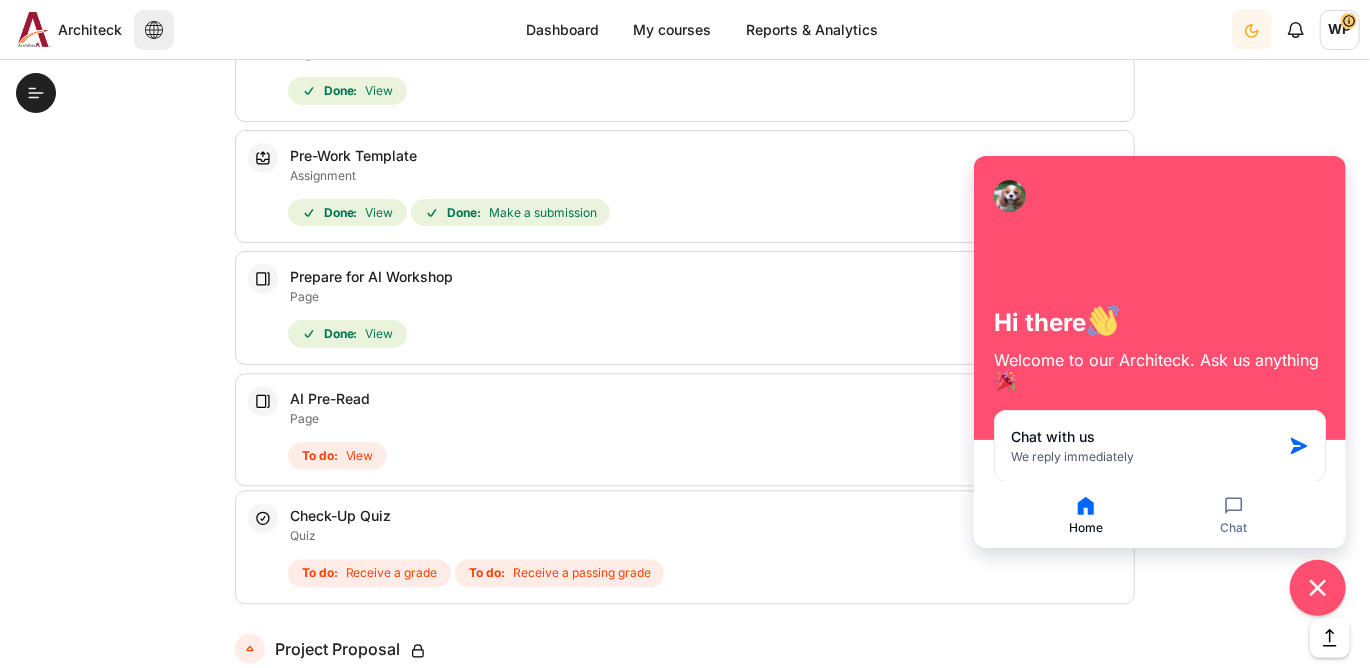 click on "My courses
AIS The Vanguard Phase 2 V5 Batch 2
AIS The Vanguard Phase 2 V5 Batch 2
Leave a rating
Topic outline" at bounding box center (685, -617) 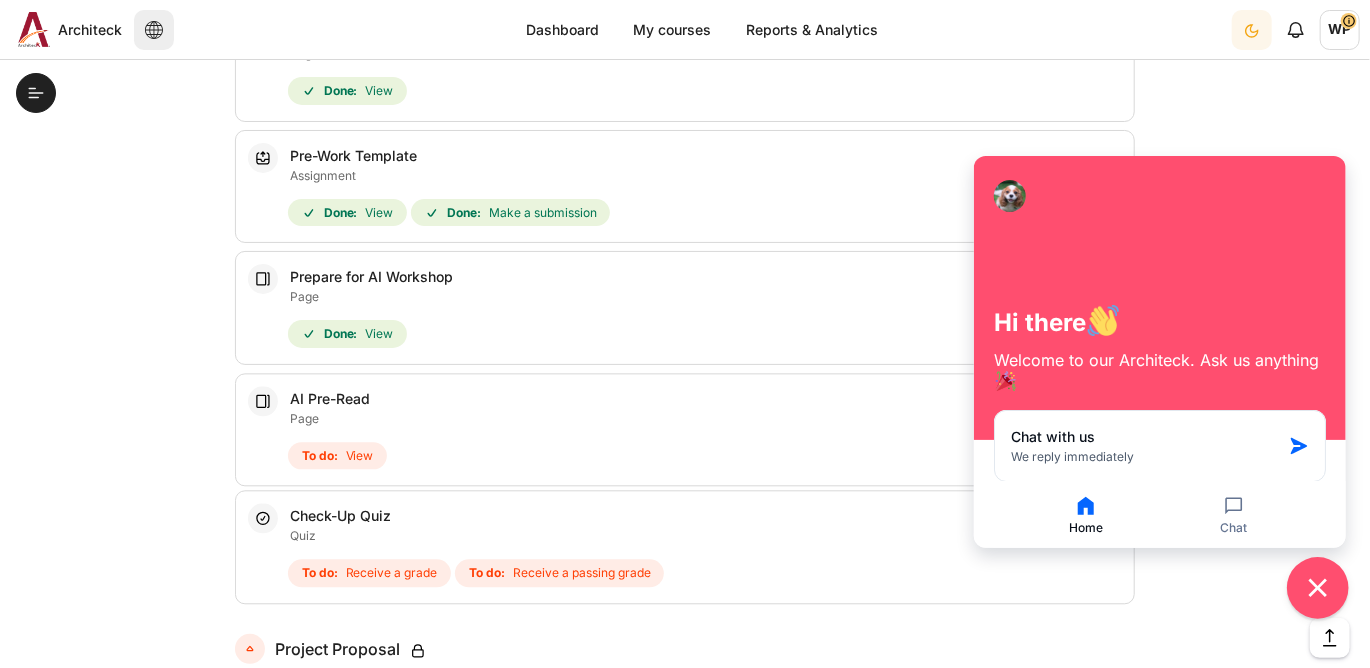 drag, startPoint x: 1330, startPoint y: 584, endPoint x: 1128, endPoint y: 575, distance: 202.2004 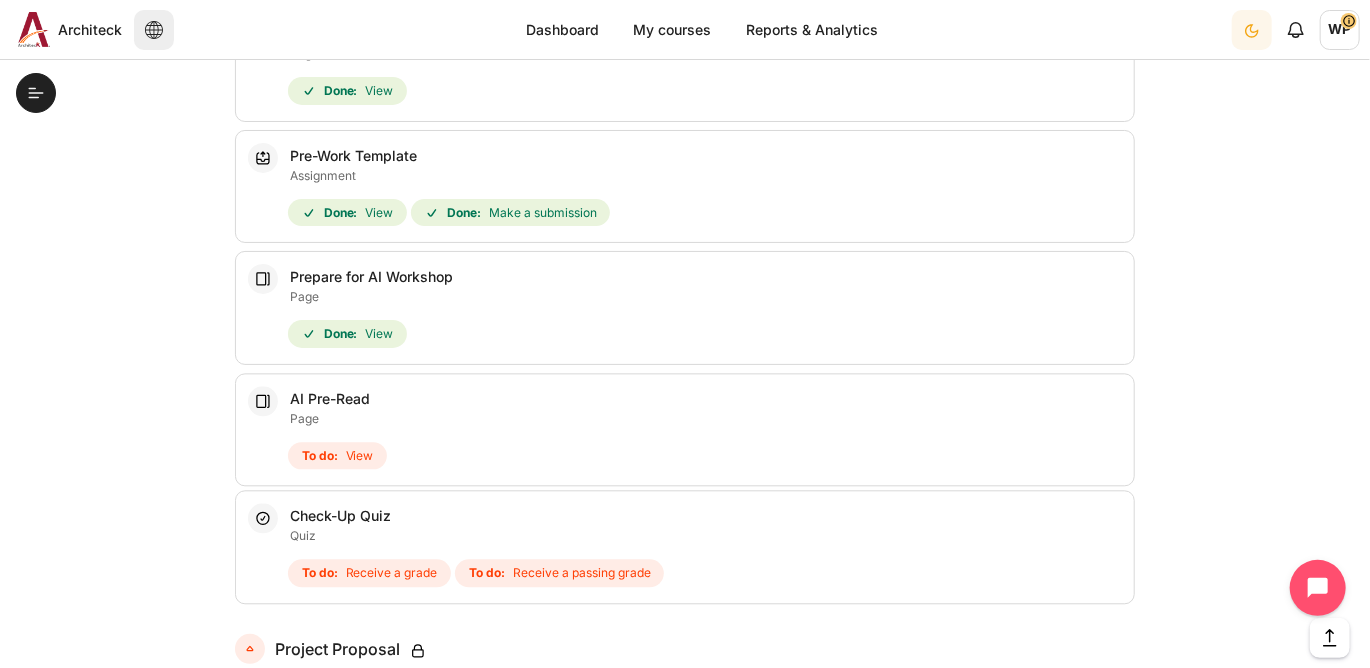 click on "To do:" at bounding box center (320, 456) 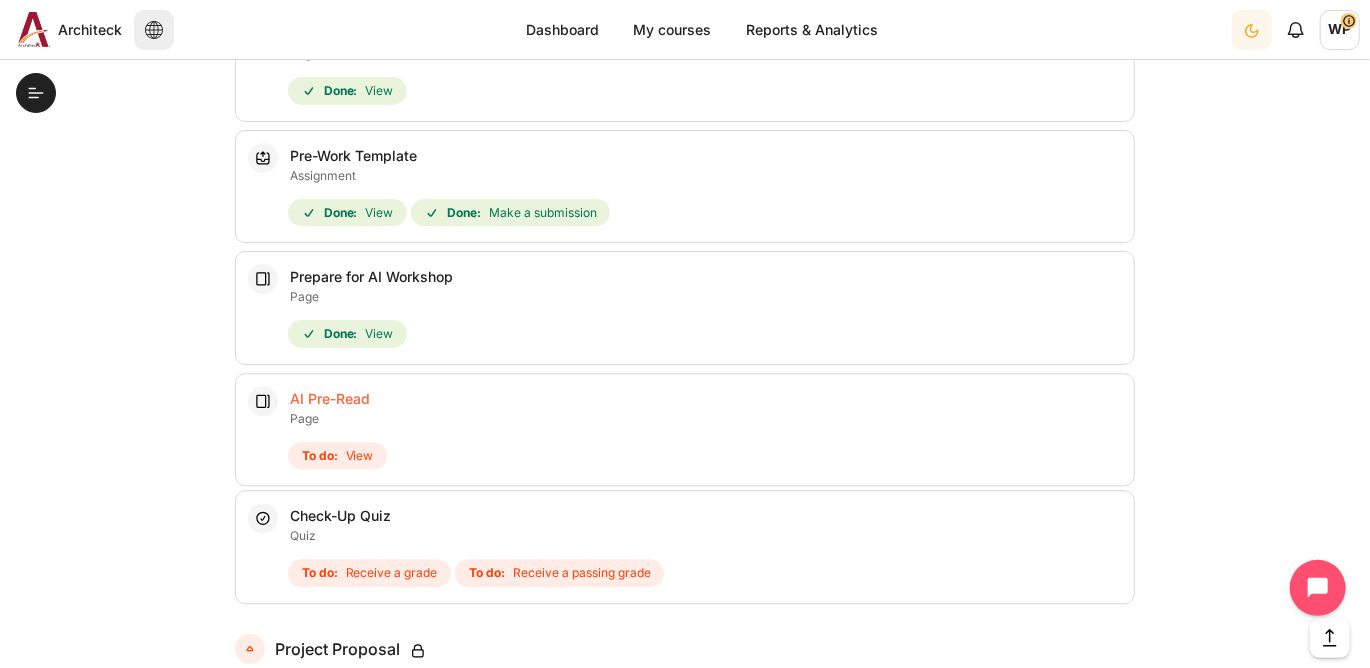 click on "AI Pre-Read   Page" at bounding box center (330, 398) 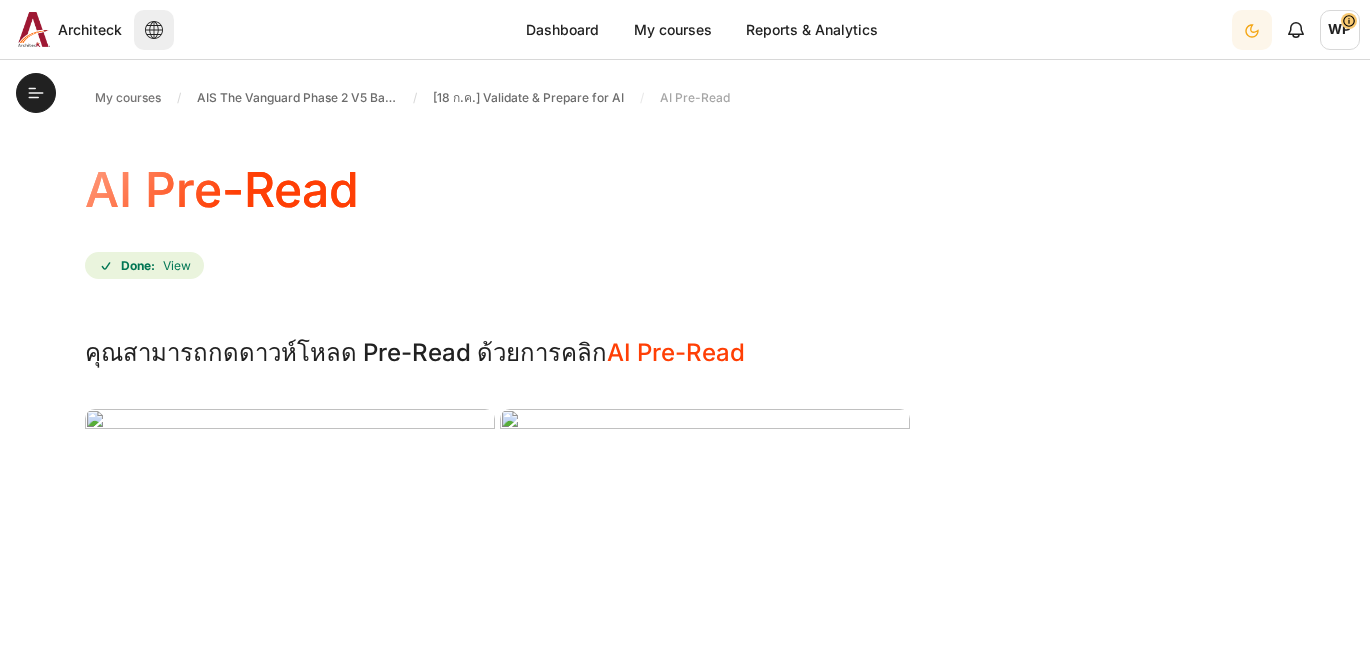 scroll, scrollTop: 0, scrollLeft: 0, axis: both 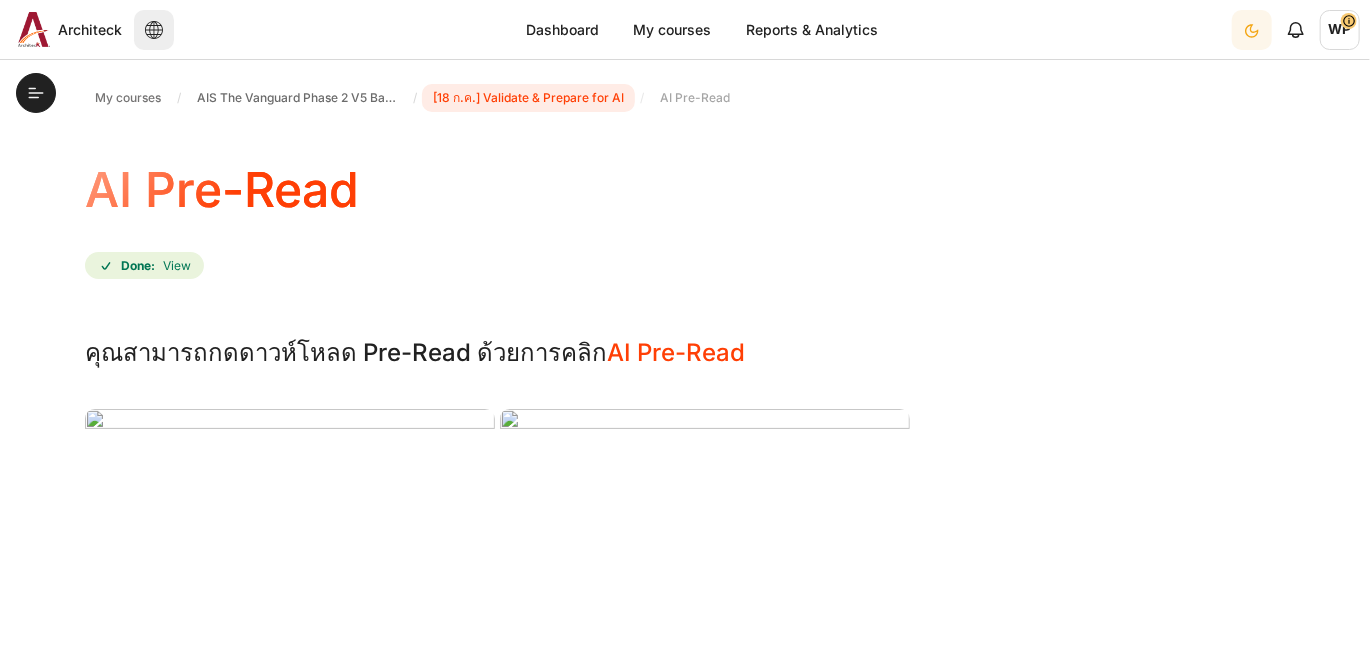 click on "[18 ก.ค.] Validate & Prepare for AI" at bounding box center (528, 98) 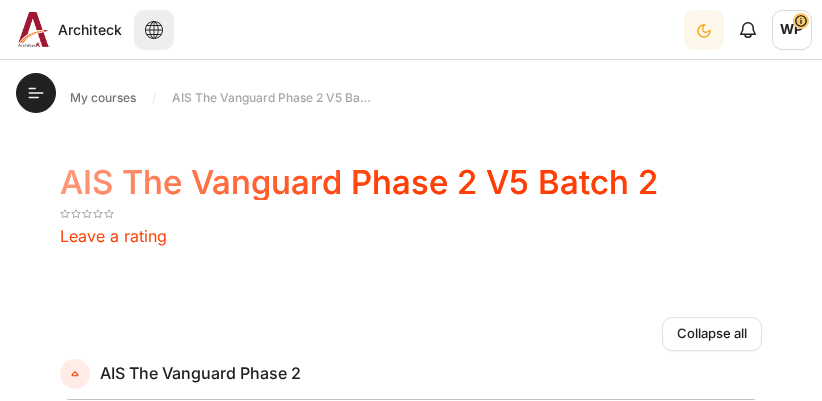 scroll, scrollTop: 0, scrollLeft: 0, axis: both 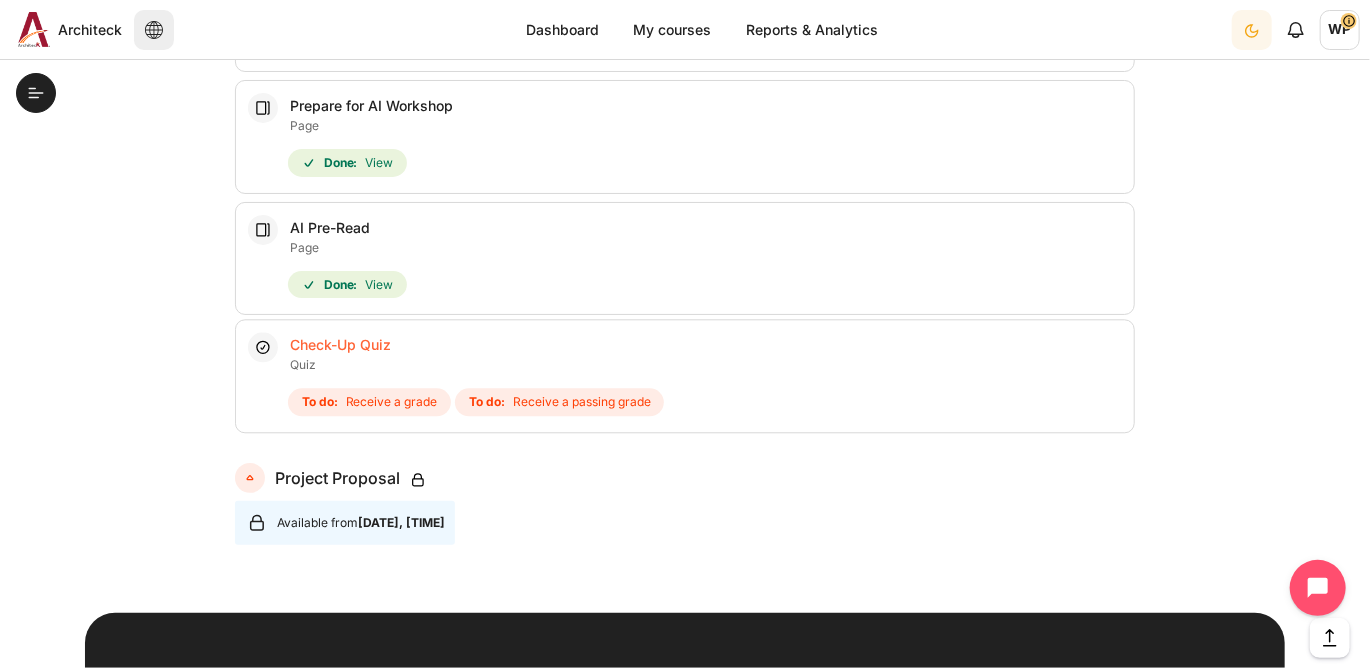 click on "Check-Up Quiz" at bounding box center [340, 344] 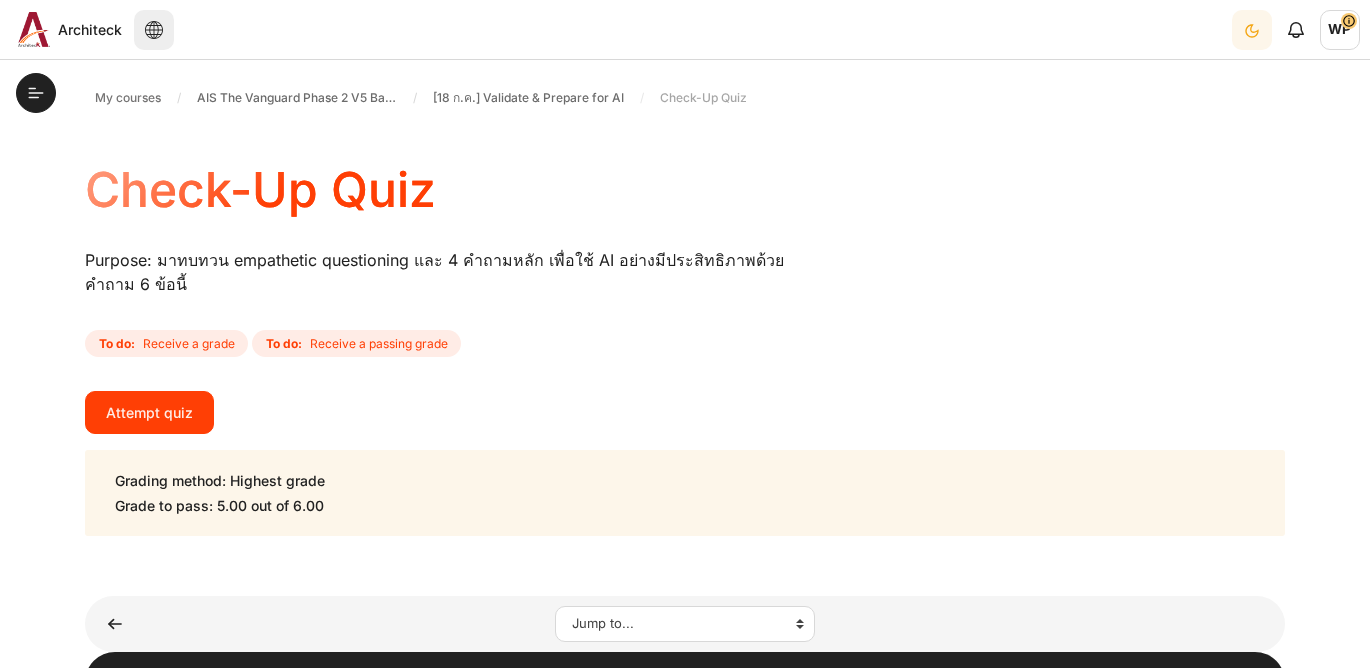 scroll, scrollTop: 0, scrollLeft: 0, axis: both 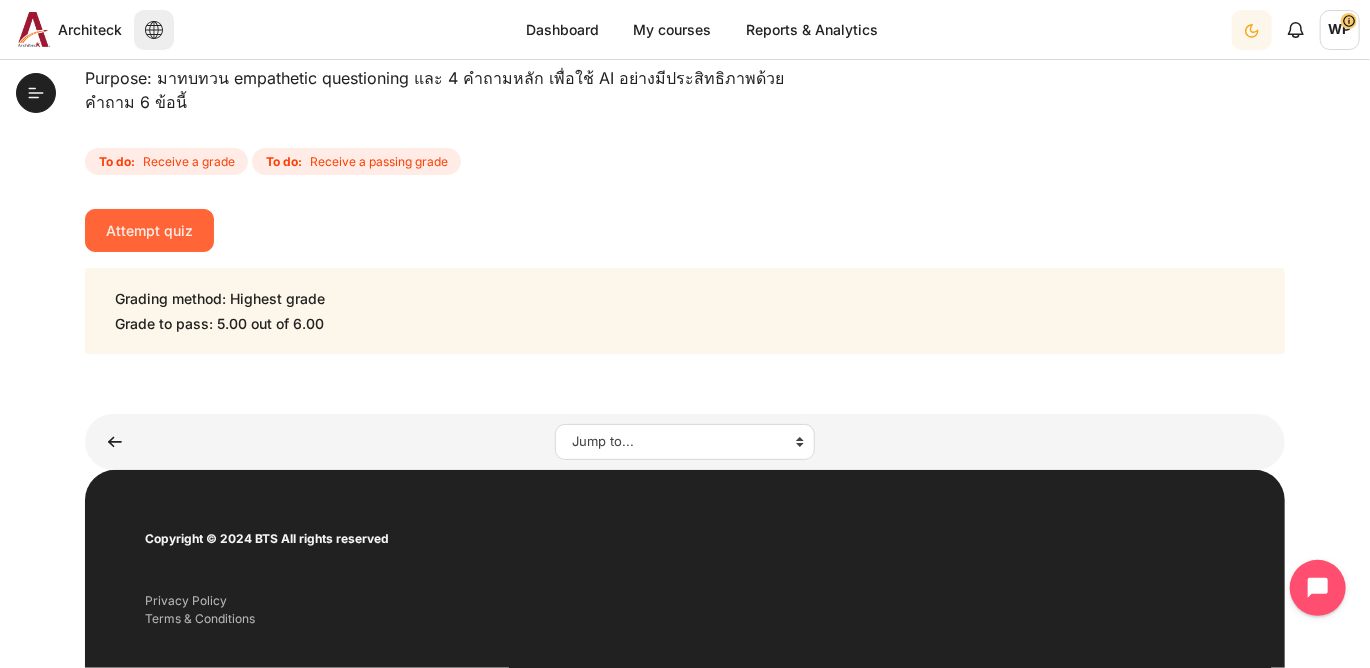 click on "Attempt quiz" at bounding box center [149, 230] 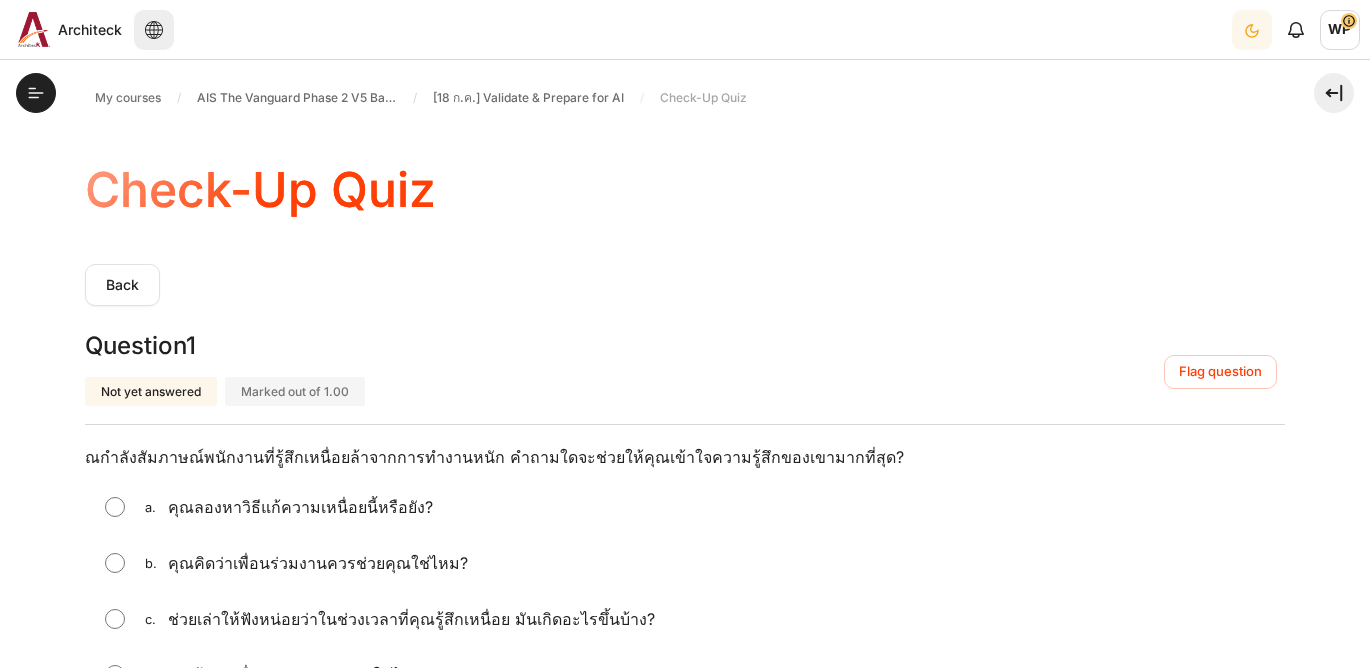 scroll, scrollTop: 0, scrollLeft: 0, axis: both 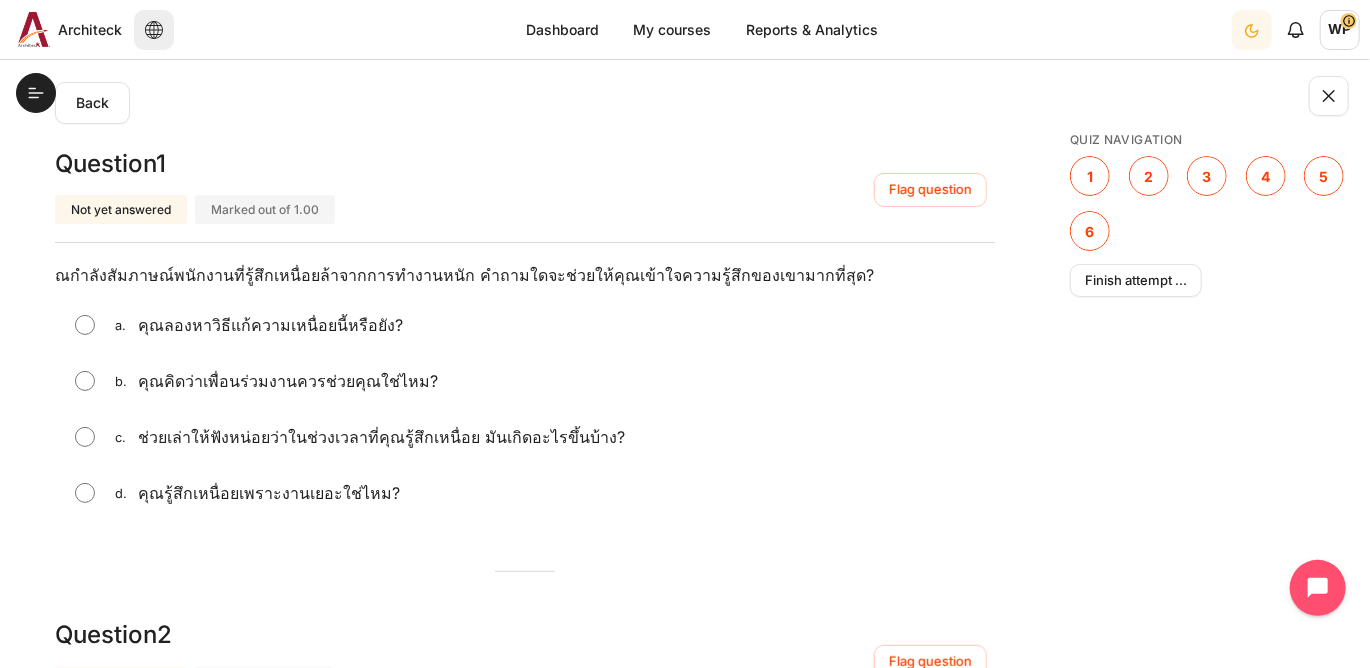 click on "c.  ช่วยเล่าให้ฟังหน่อยว่าในช่วงเวลาที่คุณรู้สึกเหนื่อย มันเกิดอะไรขึ้นบ้าง?" at bounding box center (525, 437) 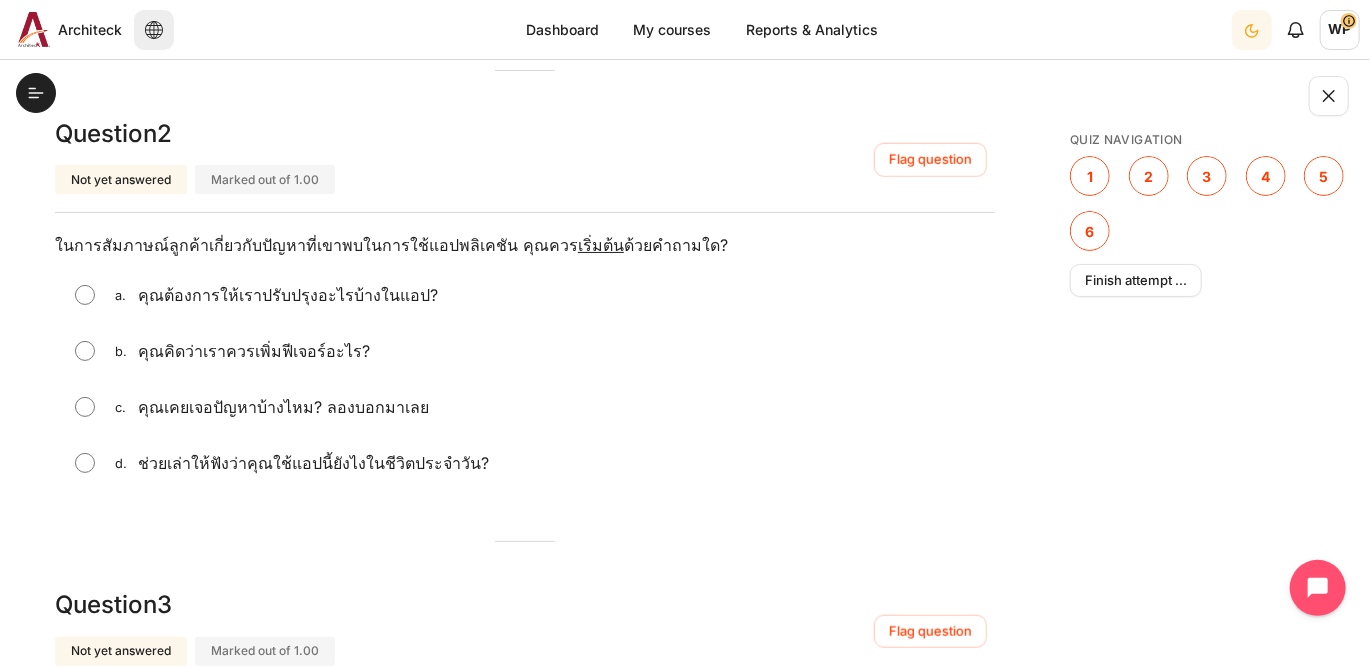scroll, scrollTop: 729, scrollLeft: 0, axis: vertical 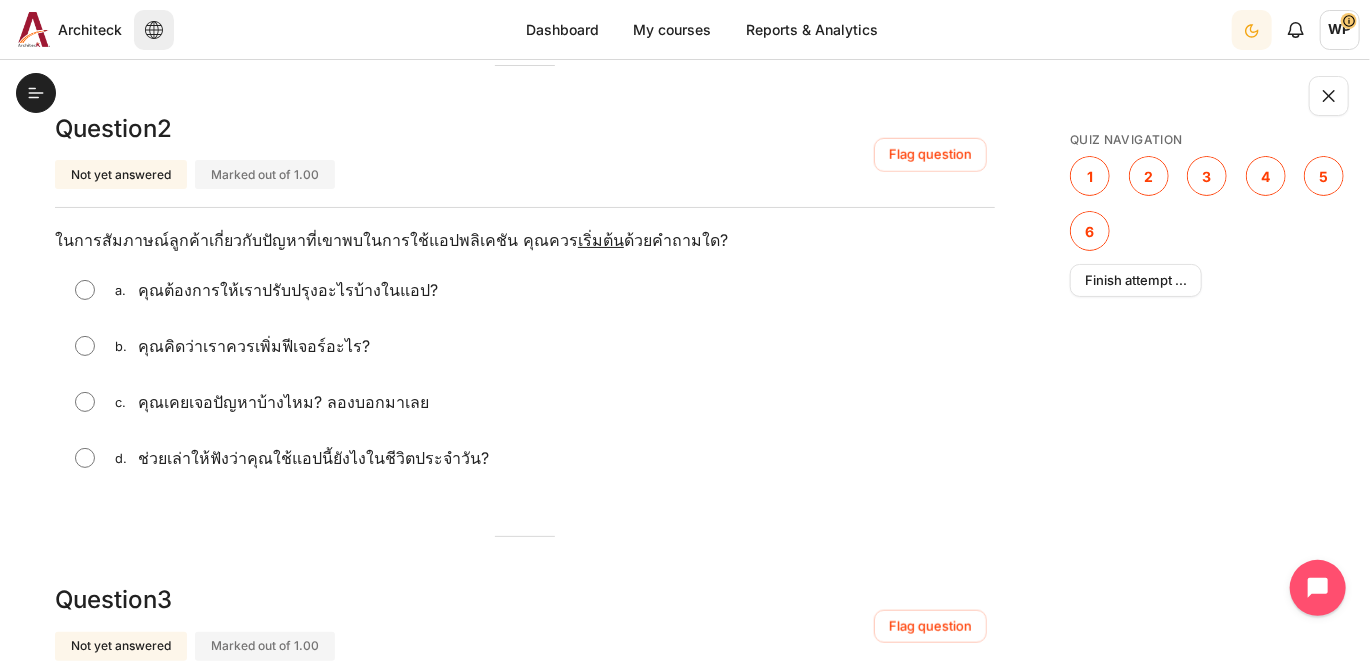 click on "d.  ช่วยเล่าให้ฟังว่าคุณใช้แอปนี้ยังไงในชีวิตประจำวัน?" at bounding box center [525, 458] 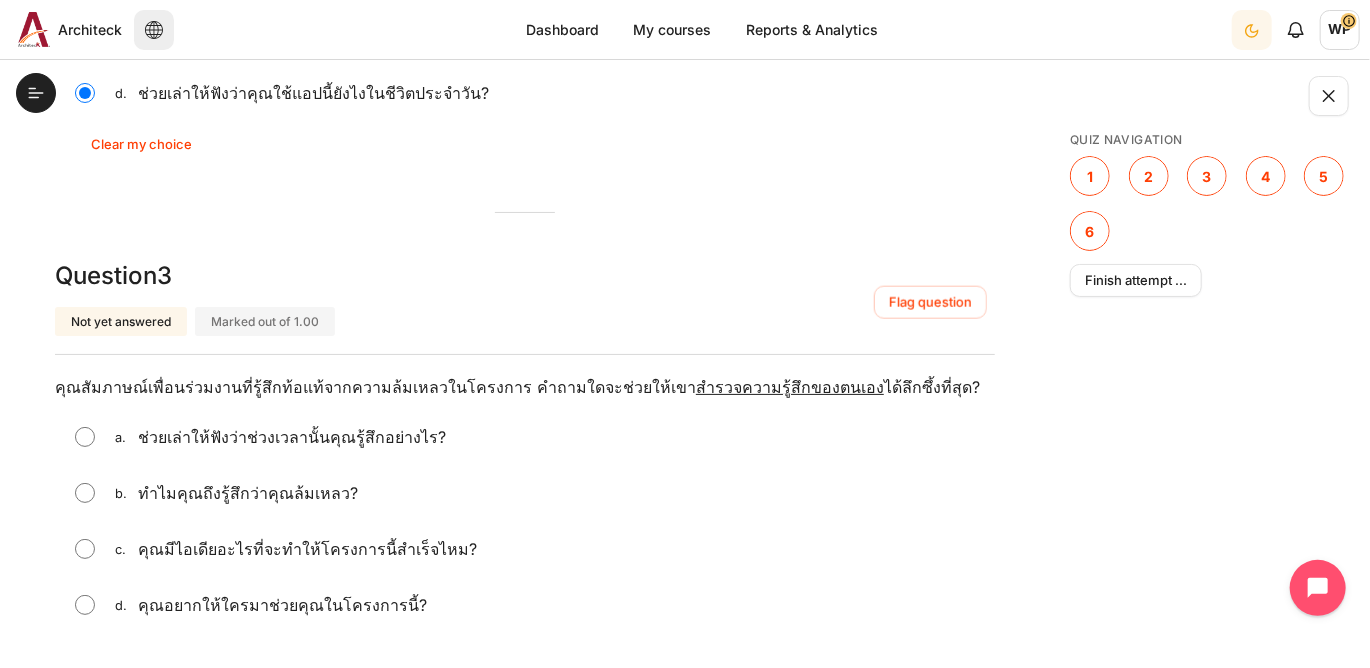 scroll, scrollTop: 1185, scrollLeft: 0, axis: vertical 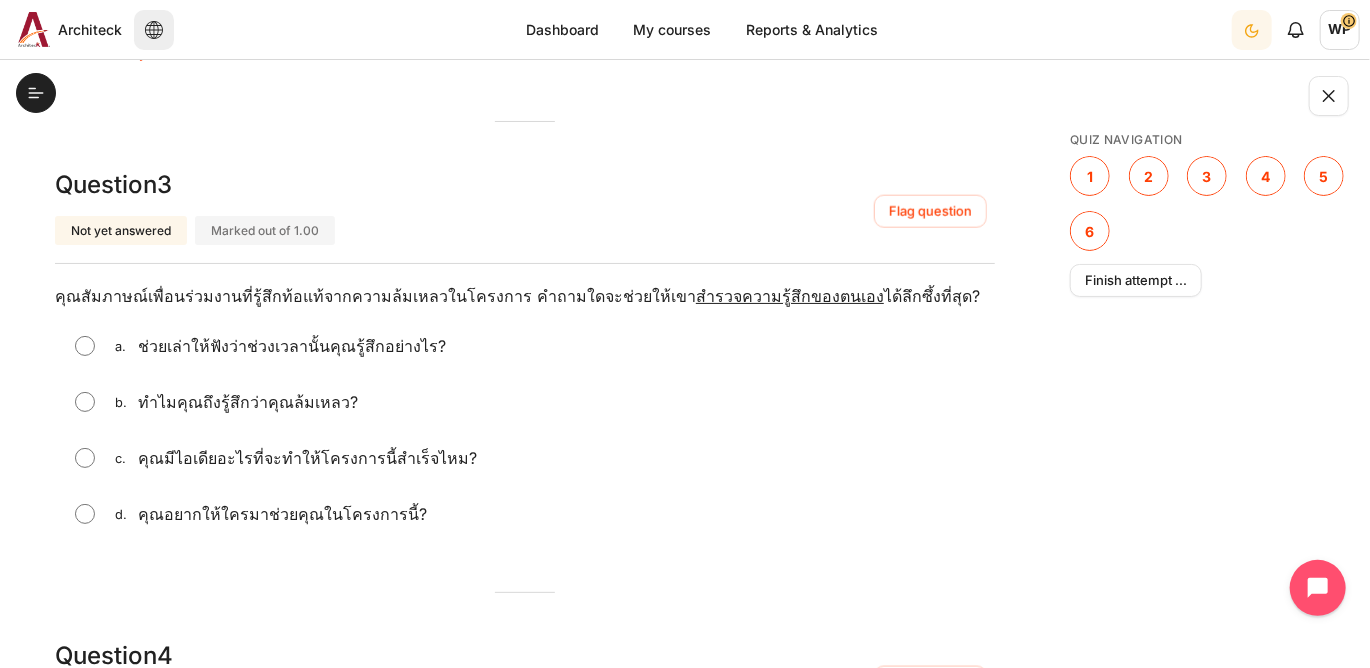 click at bounding box center [85, 346] 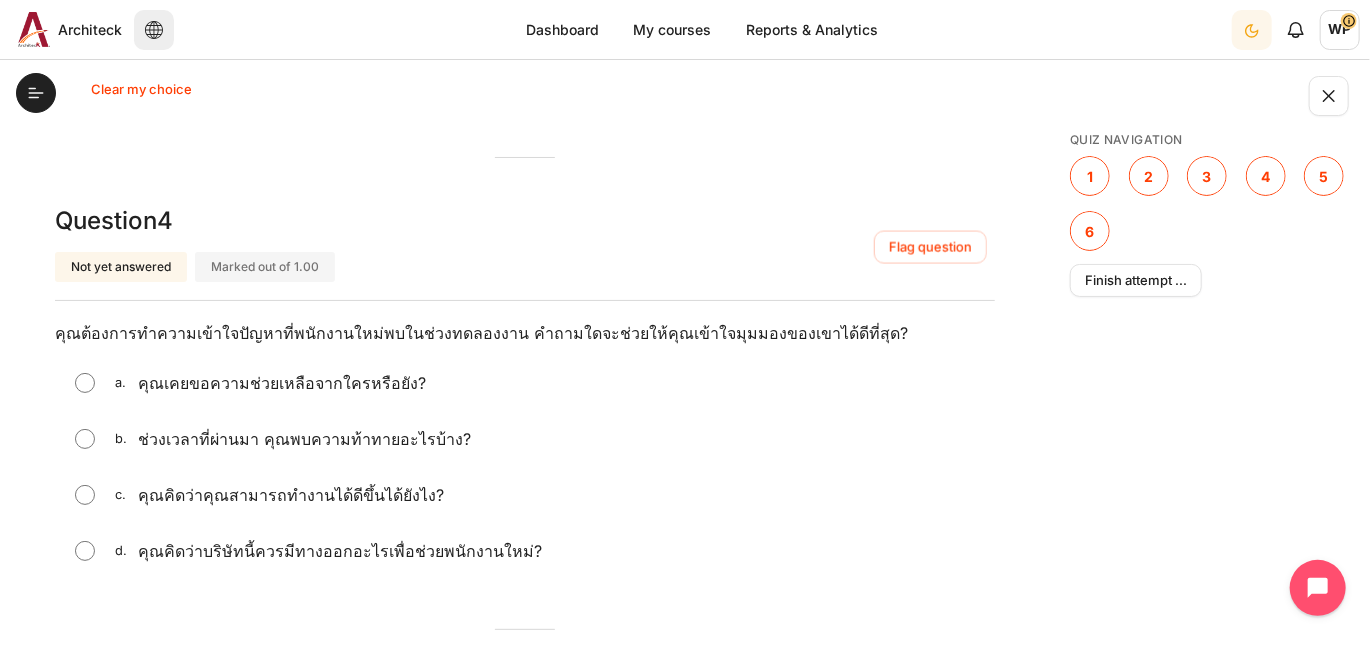 scroll, scrollTop: 1733, scrollLeft: 0, axis: vertical 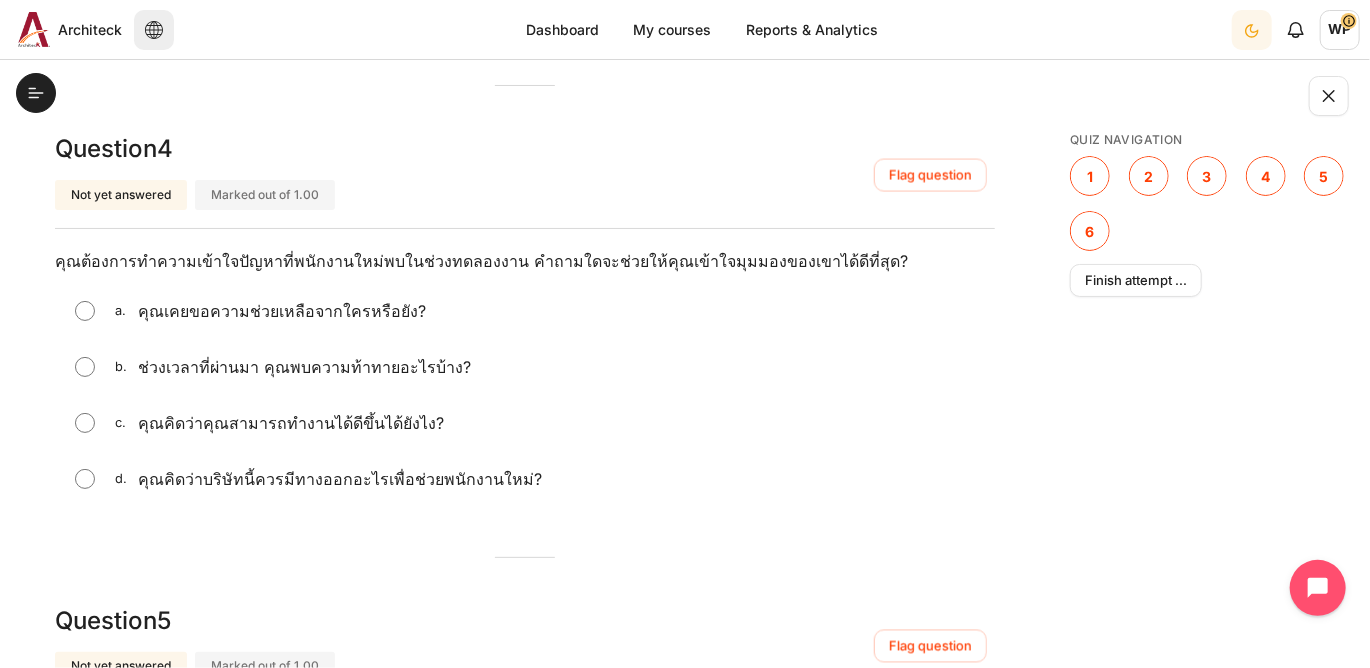 click at bounding box center (85, 423) 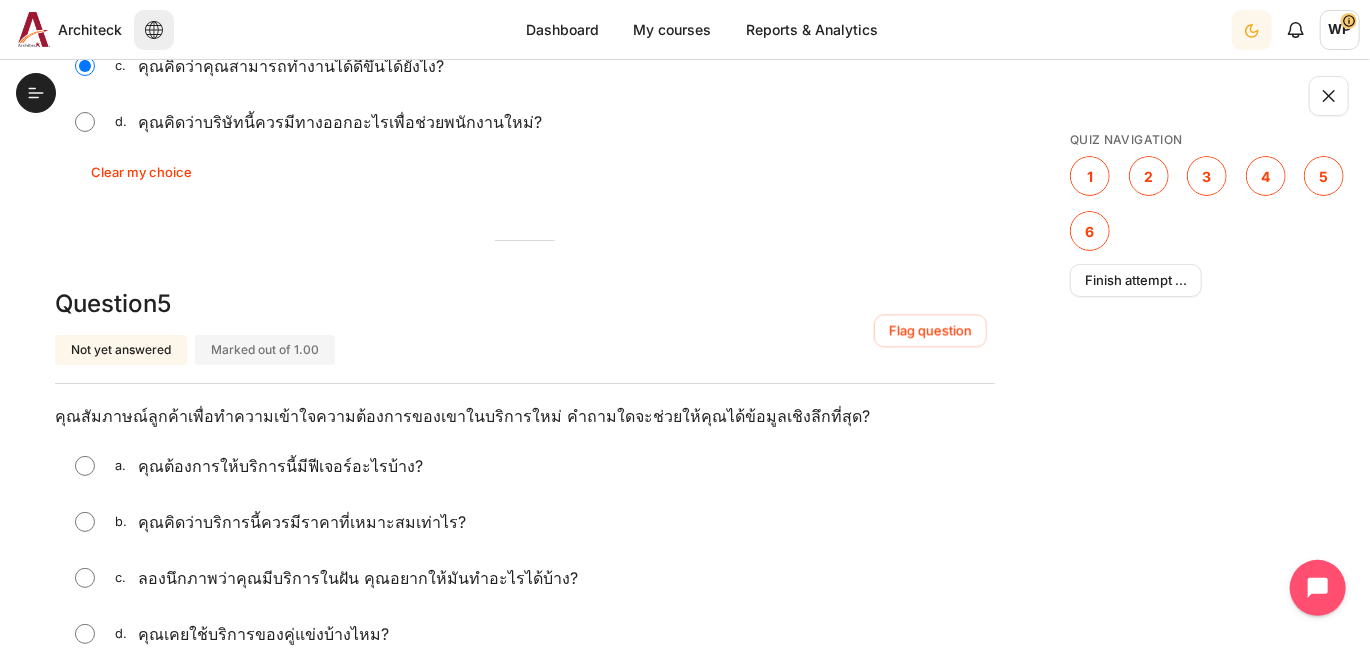 scroll, scrollTop: 2098, scrollLeft: 0, axis: vertical 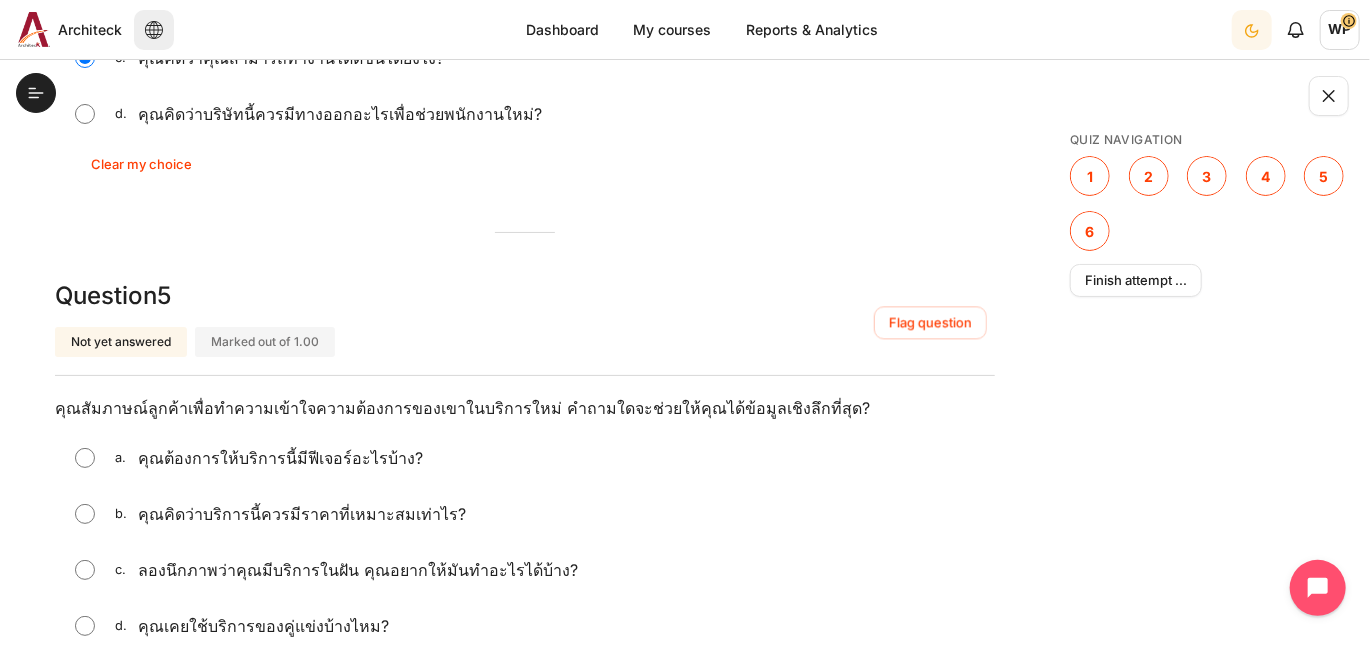 click at bounding box center (85, 570) 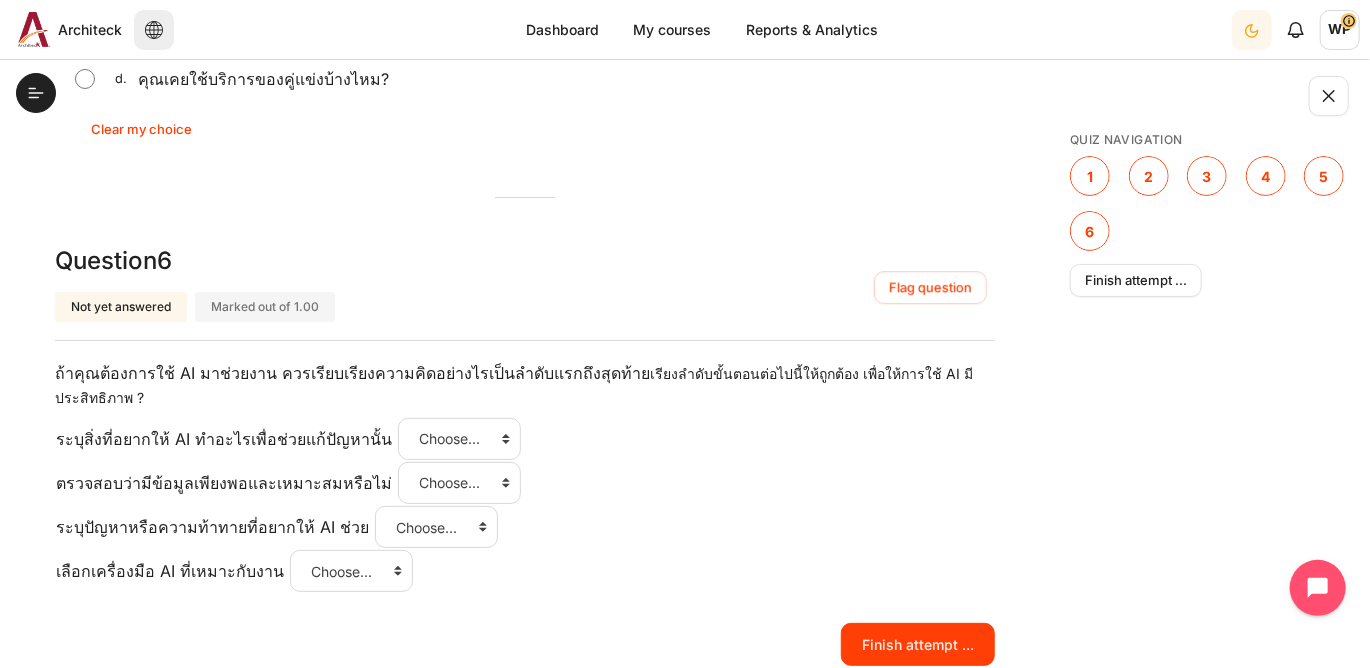 scroll, scrollTop: 2736, scrollLeft: 0, axis: vertical 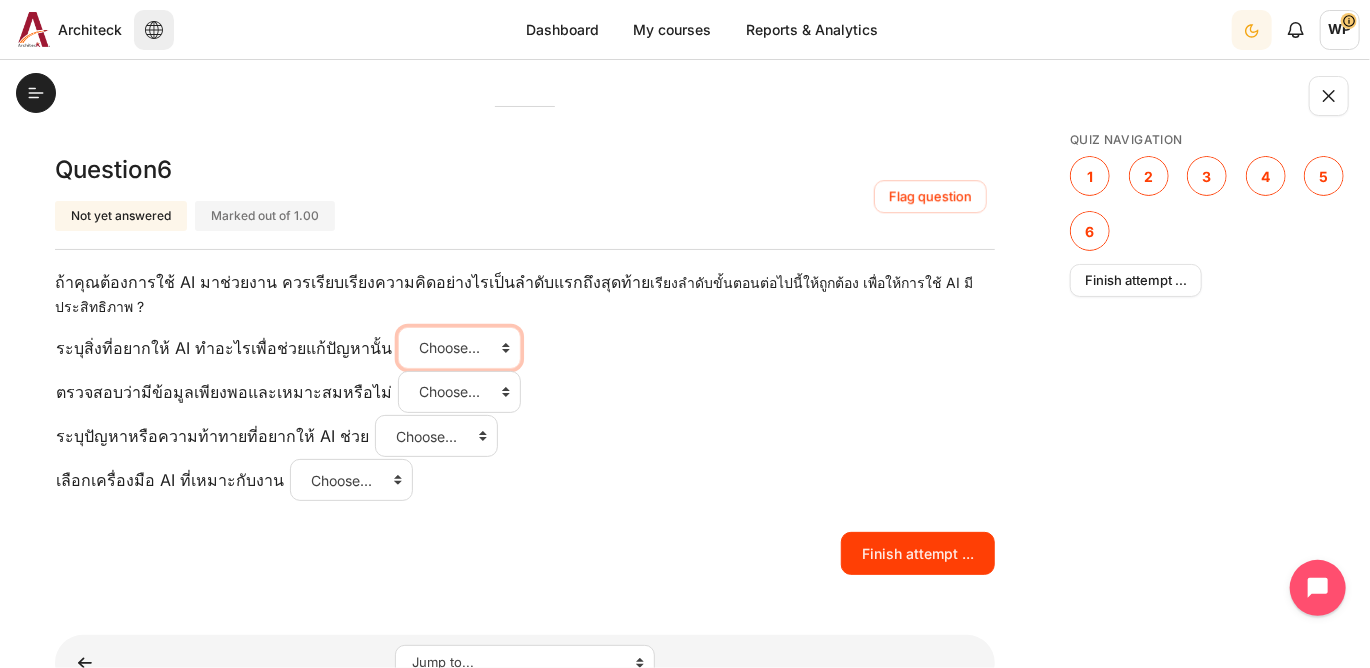 click on "Choose... ขั้นที่ 4 ขั้นที่ 1 ขั้นที่ 3 ขั้นที่ 2" at bounding box center [459, 348] 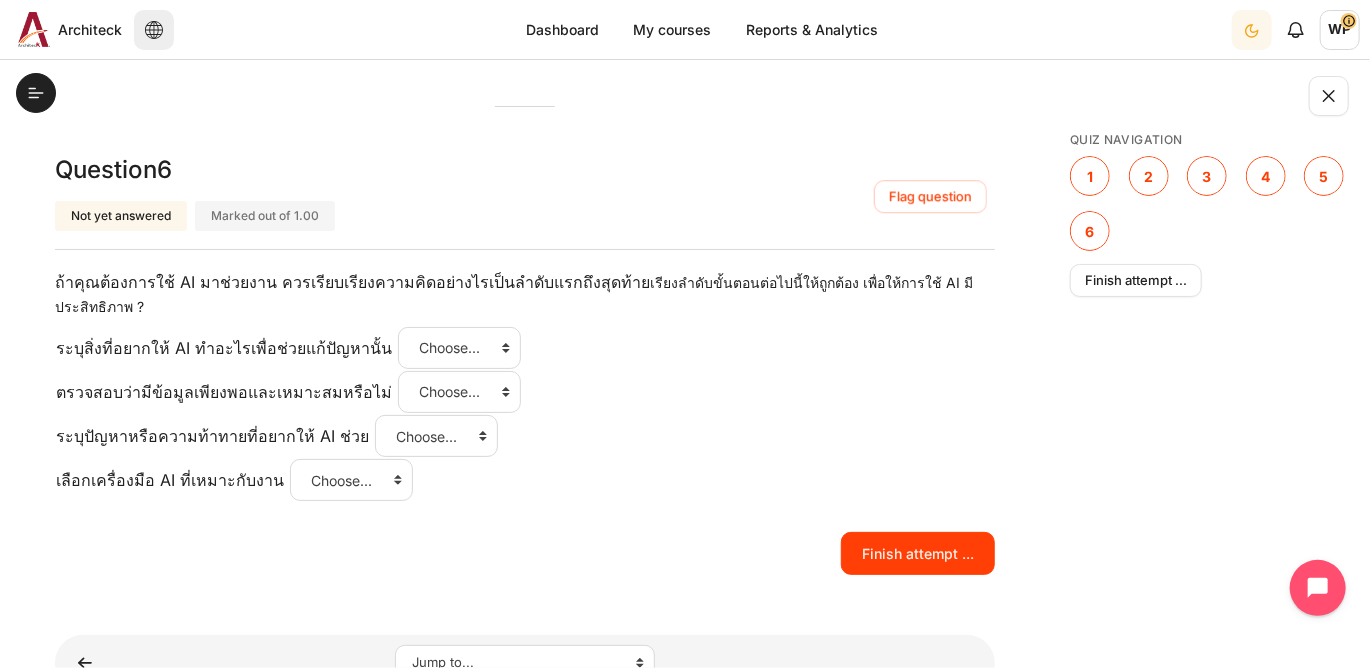 click on "ระบุสิ่งที่อยากให้ AI ทำอะไรเพื่อช่วยแก้ปัญหานั้น Answer 1 Question 6 Choose... ขั้นที่ 4 ขั้นที่ 1 ขั้นที่ 3 ขั้นที่ 2   ตรวจสอบว่ามีข้อมูลเพียงพอและเหมาะสมหรือไม่ Answer 2 Question 6 Choose... ขั้นที่ 4 ขั้นที่ 1 ขั้นที่ 3 ขั้นที่ 2   ระบุปัญหาหรือความท้าทายที่อยากให้ AI ช่วย Answer 3 Question 6 Choose... ขั้นที่ 4 ขั้นที่ 1 ขั้นที่ 3 ขั้นที่ 2   เลือกเครื่องมือ AI ที่เหมาะกับงาน Answer 4 Question 6 Choose... ขั้นที่ 4 ขั้นที่ 1 ขั้นที่ 3 ขั้นที่ 2" at bounding box center (525, 414) 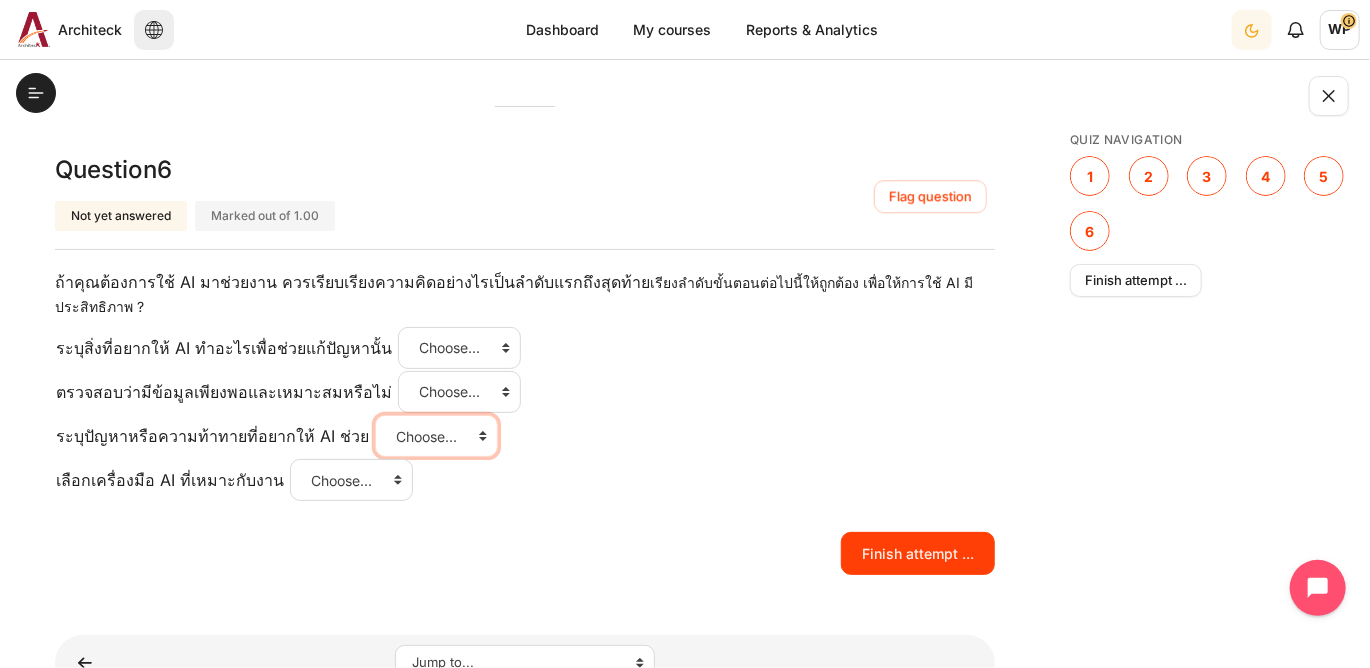 click on "Choose... ขั้นที่ 4 ขั้นที่ 1 ขั้นที่ 3 ขั้นที่ 2" at bounding box center [436, 436] 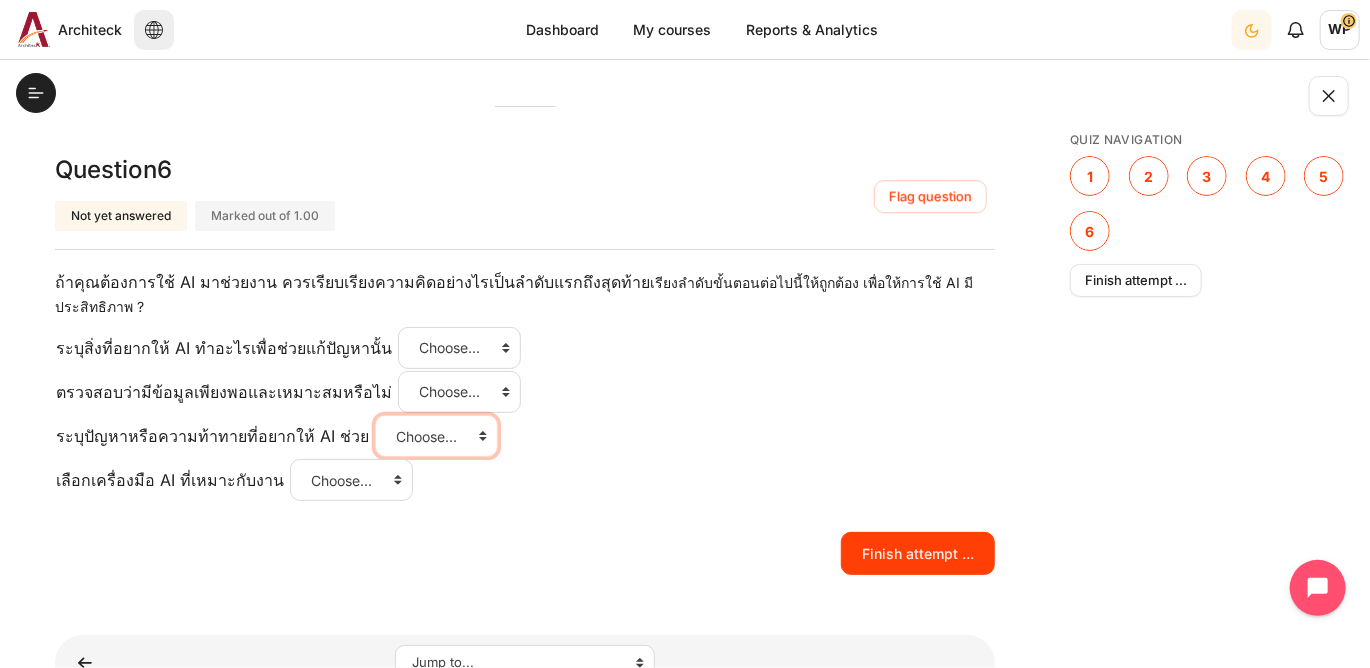 select on "2" 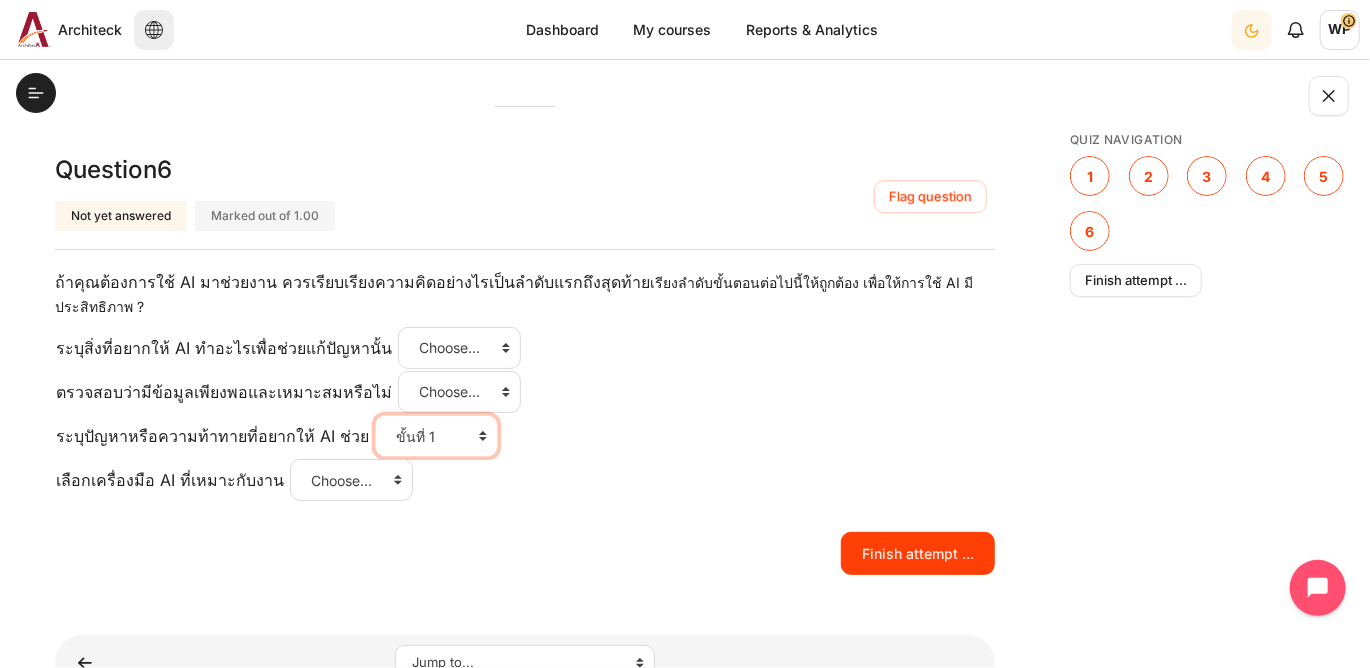 click on "Choose... ขั้นที่ 4 ขั้นที่ 1 ขั้นที่ 3 ขั้นที่ 2" at bounding box center (436, 436) 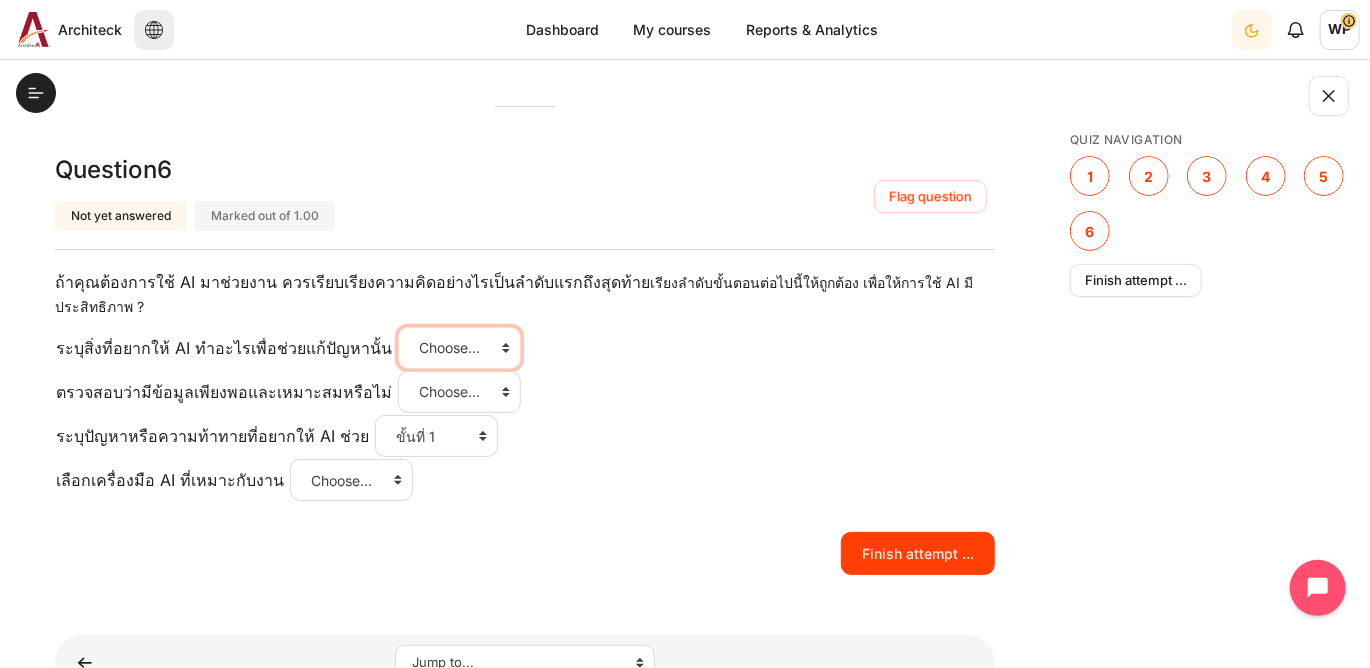 click on "Choose... ขั้นที่ 4 ขั้นที่ 1 ขั้นที่ 3 ขั้นที่ 2" at bounding box center (459, 348) 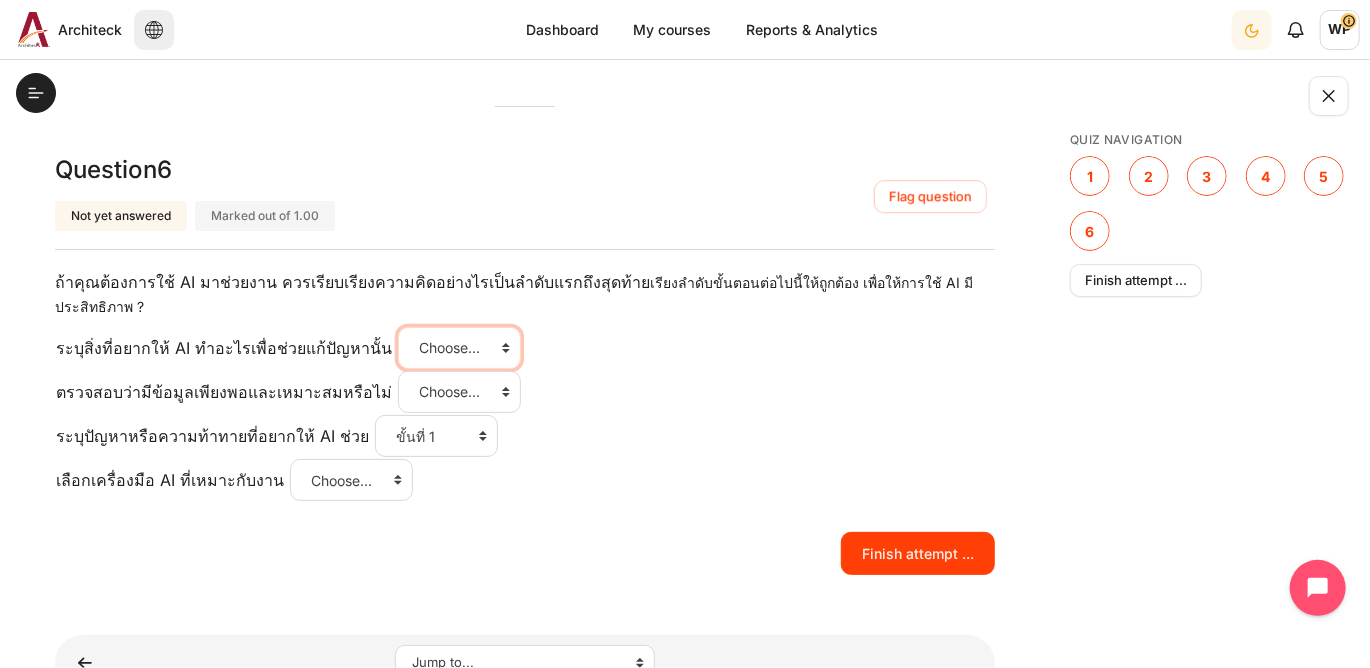 select on "4" 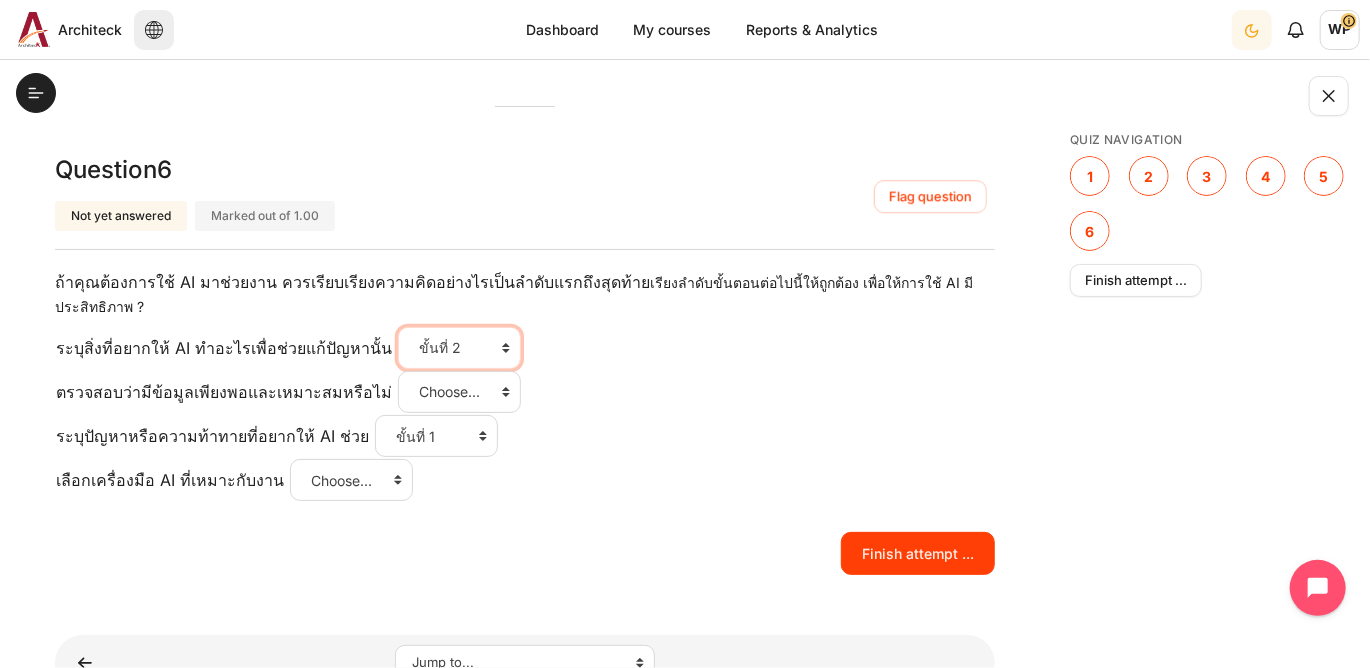 click on "Choose... ขั้นที่ 4 ขั้นที่ 1 ขั้นที่ 3 ขั้นที่ 2" at bounding box center (459, 348) 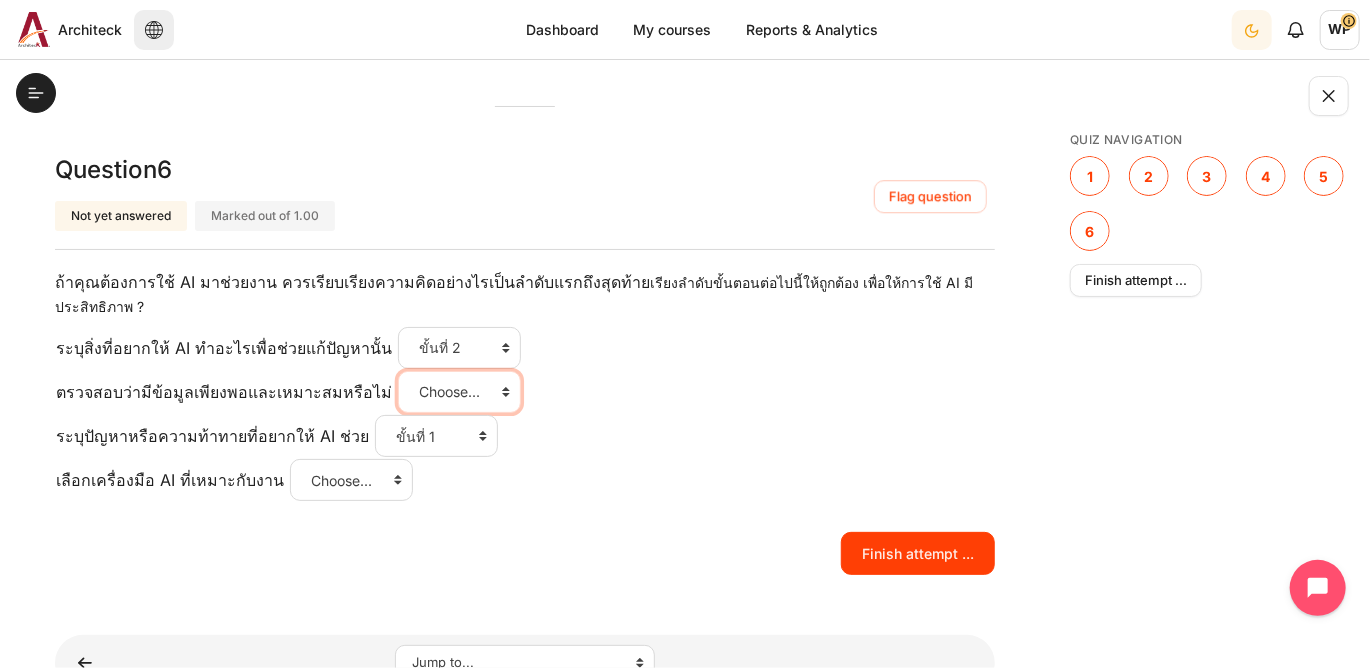 click on "Choose... ขั้นที่ 4 ขั้นที่ 1 ขั้นที่ 3 ขั้นที่ 2" at bounding box center (459, 392) 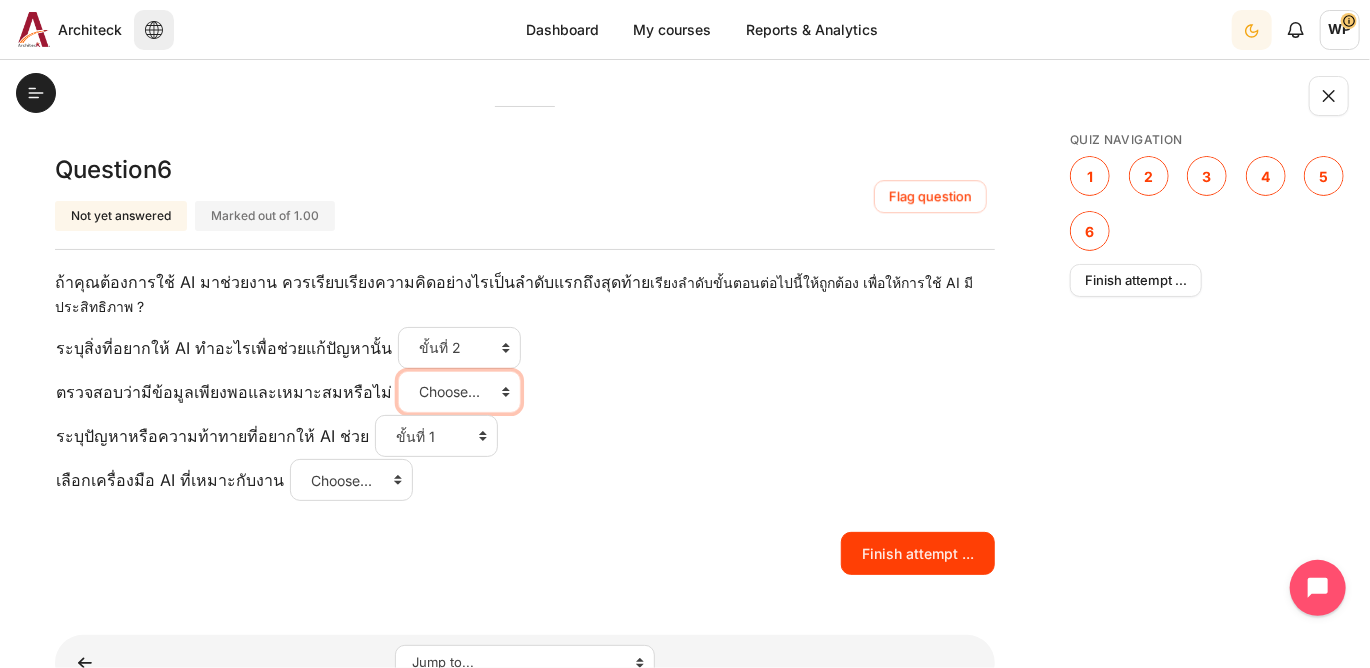 select on "3" 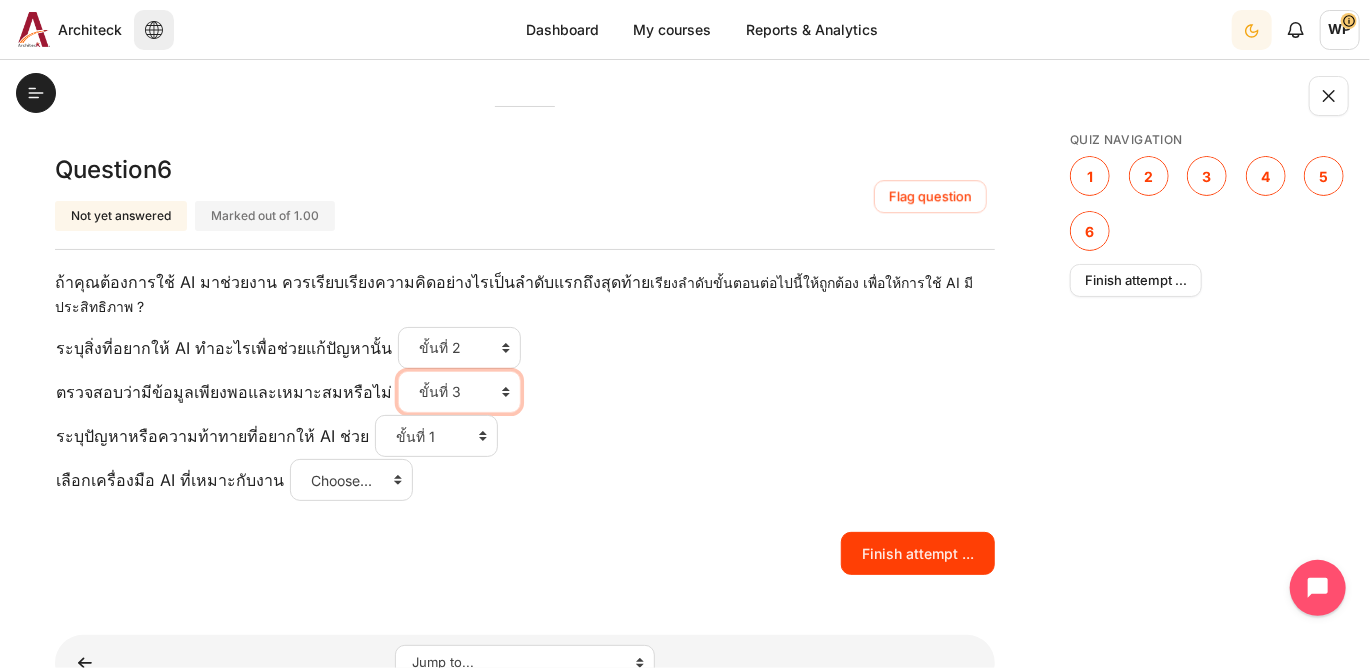 click on "Choose... ขั้นที่ 4 ขั้นที่ 1 ขั้นที่ 3 ขั้นที่ 2" at bounding box center [459, 392] 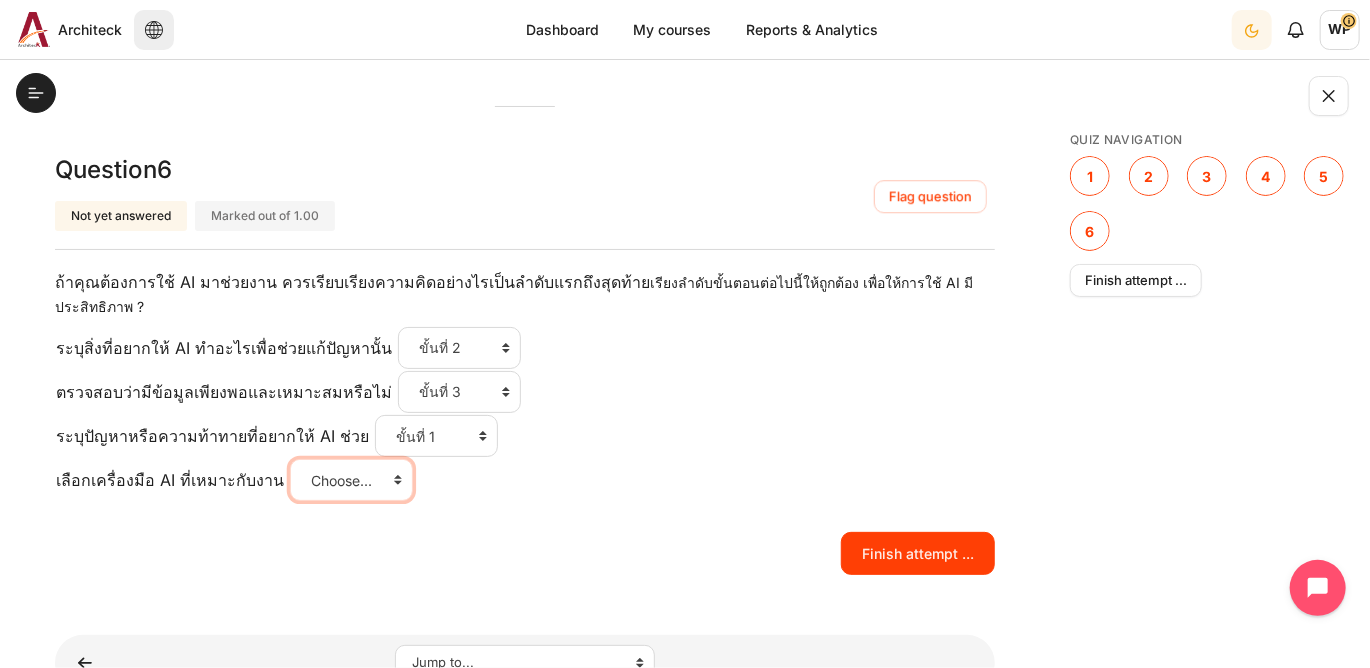 click on "Choose... ขั้นที่ 4 ขั้นที่ 1 ขั้นที่ 3 ขั้นที่ 2" at bounding box center (351, 480) 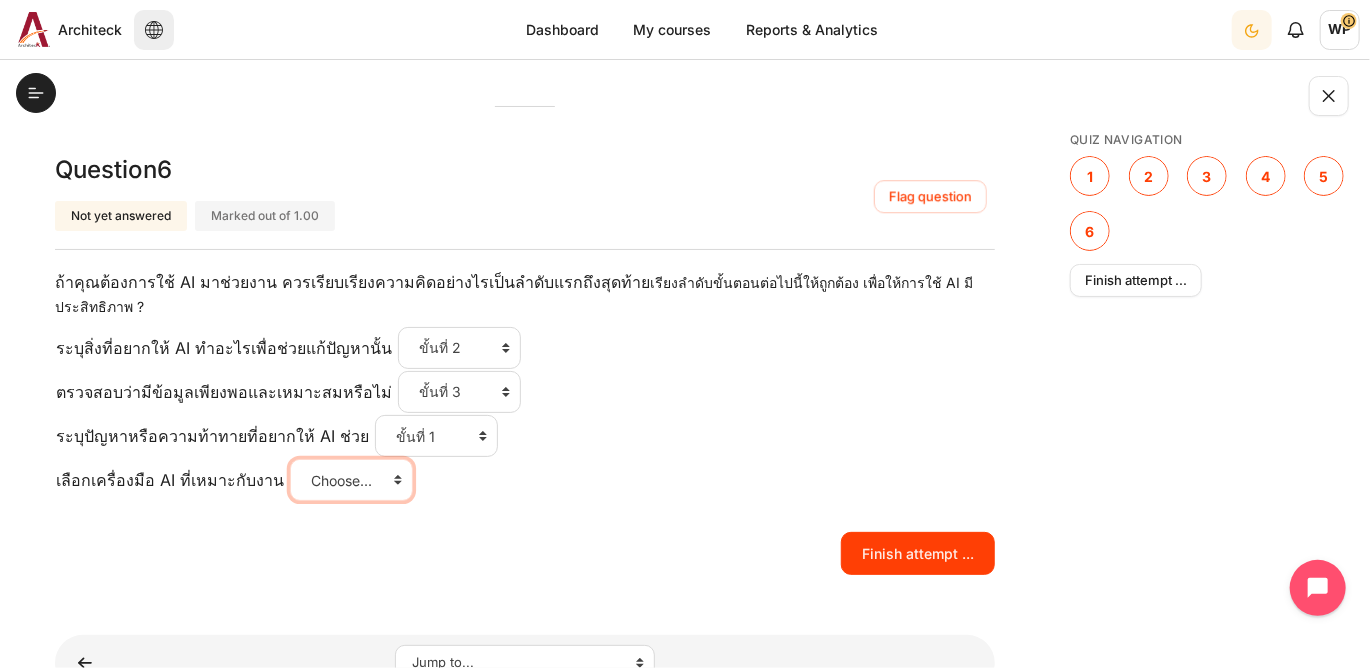 select on "1" 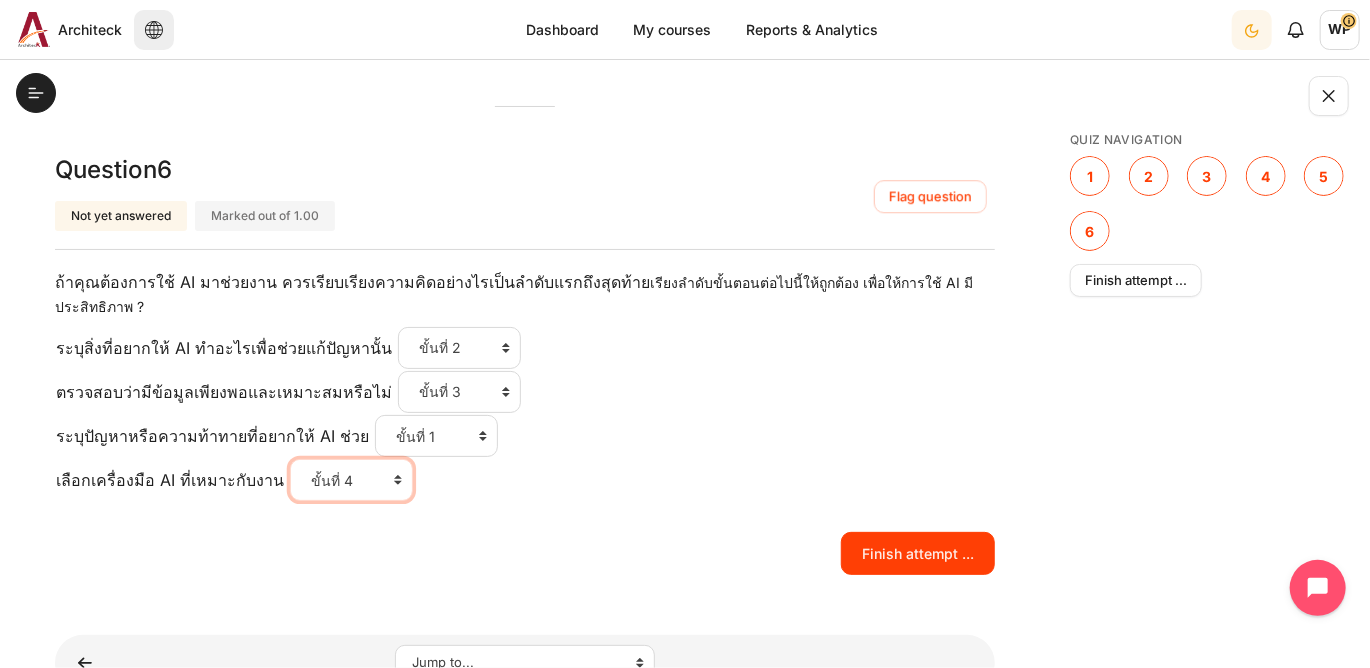 click on "Choose... ขั้นที่ 4 ขั้นที่ 1 ขั้นที่ 3 ขั้นที่ 2" at bounding box center (351, 480) 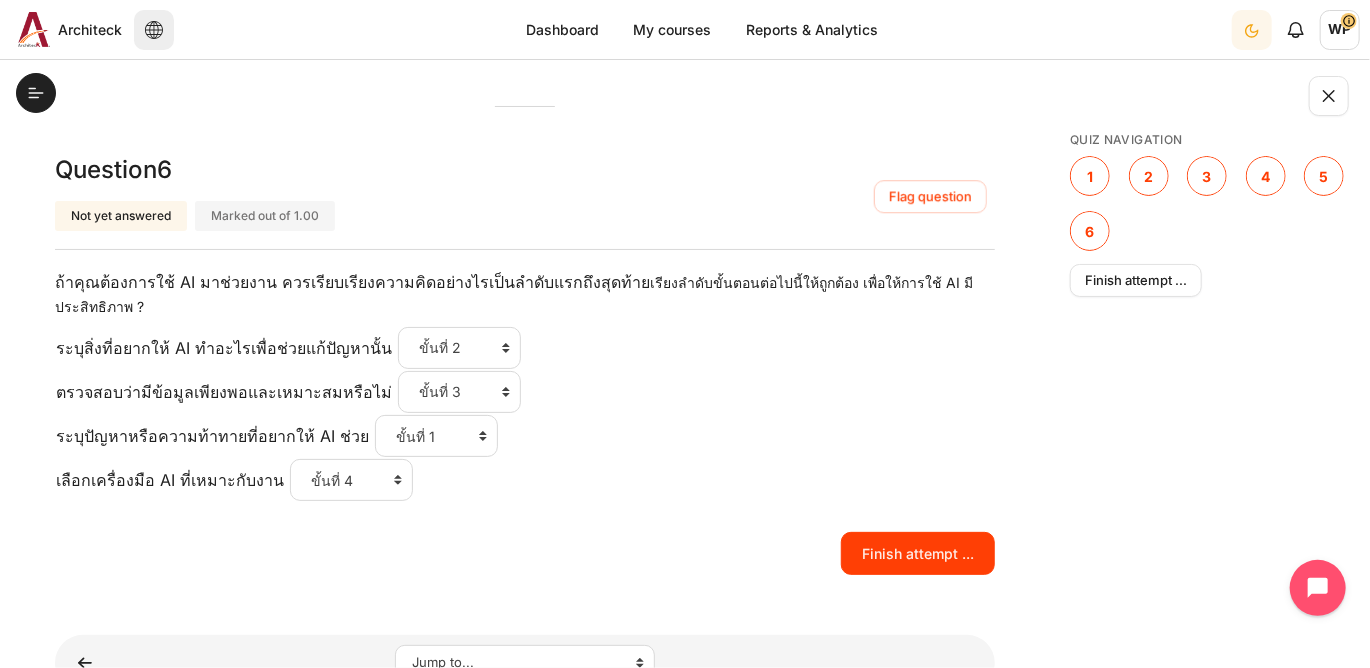 click on "ระบุสิ่งที่อยากให้ AI ทำอะไรเพื่อช่วยแก้ปัญหานั้น Answer 1 Question 6 Choose... ขั้นที่ 4 ขั้นที่ 1 ขั้นที่ 3 ขั้นที่ 2   ตรวจสอบว่ามีข้อมูลเพียงพอและเหมาะสมหรือไม่ Answer 2 Question 6 Choose... ขั้นที่ 4 ขั้นที่ 1 ขั้นที่ 3 ขั้นที่ 2   ระบุปัญหาหรือความท้าทายที่อยากให้ AI ช่วย Answer 3 Question 6 Choose... ขั้นที่ 4 ขั้นที่ 1 ขั้นที่ 3 ขั้นที่ 2   เลือกเครื่องมือ AI ที่เหมาะกับงาน Answer 4 Question 6 Choose... ขั้นที่ 4 ขั้นที่ 1 ขั้นที่ 3 ขั้นที่ 2" at bounding box center (525, 414) 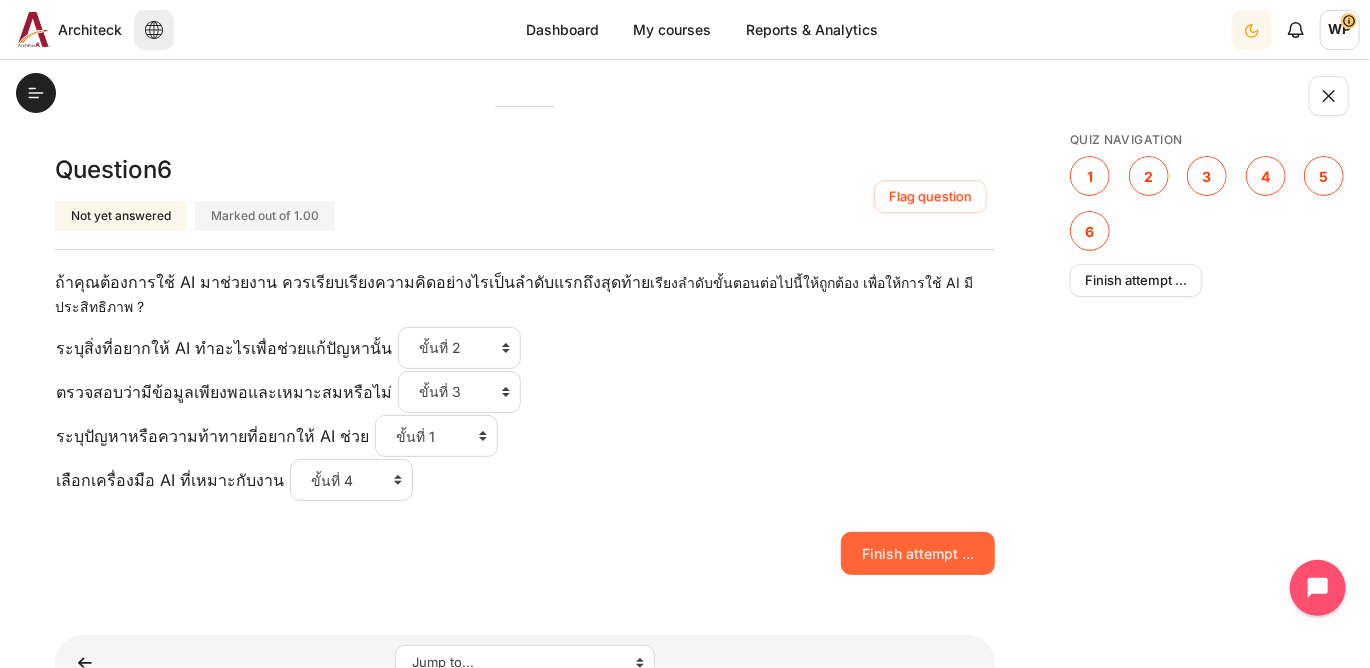 click on "Finish attempt ..." at bounding box center (918, 553) 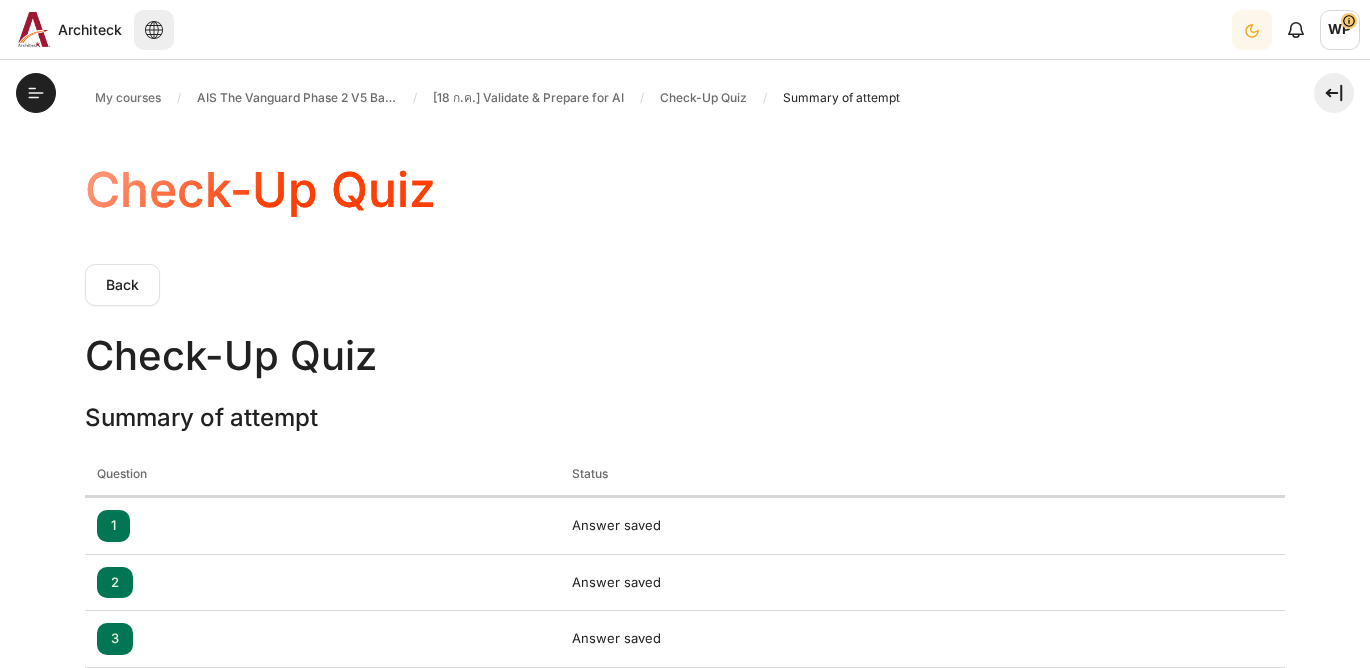 scroll, scrollTop: 0, scrollLeft: 0, axis: both 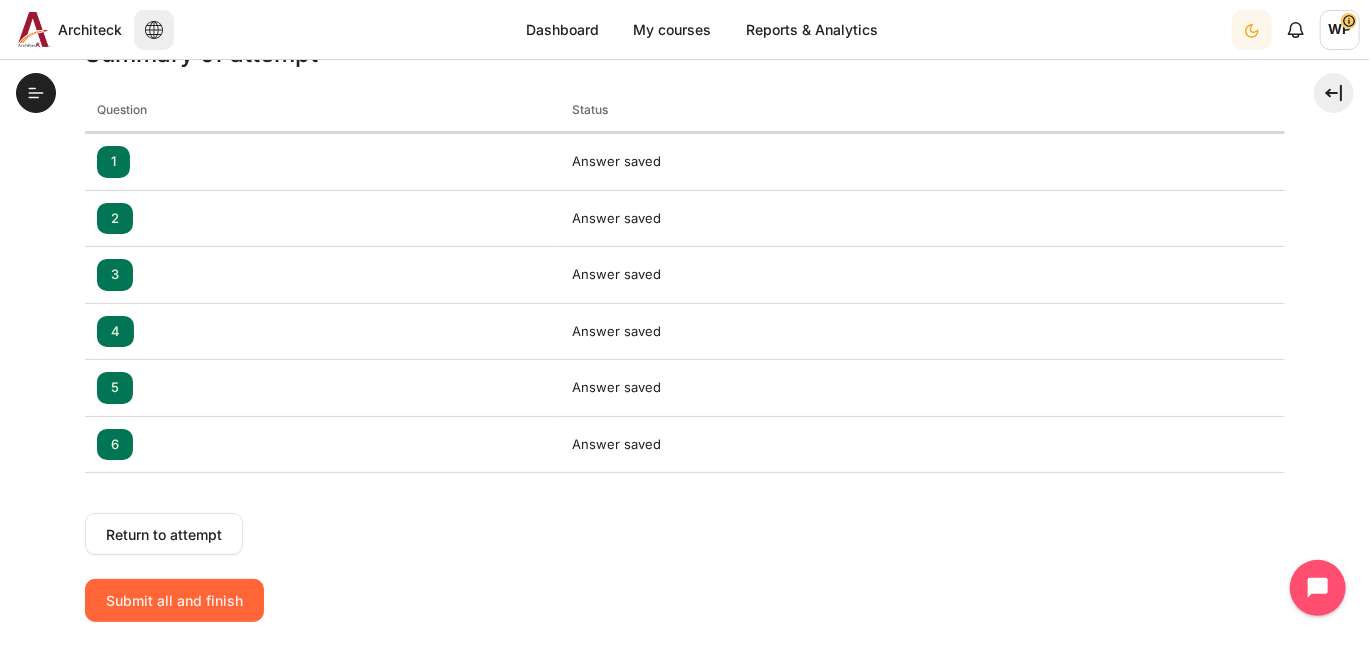 click on "Submit all and finish" at bounding box center [174, 600] 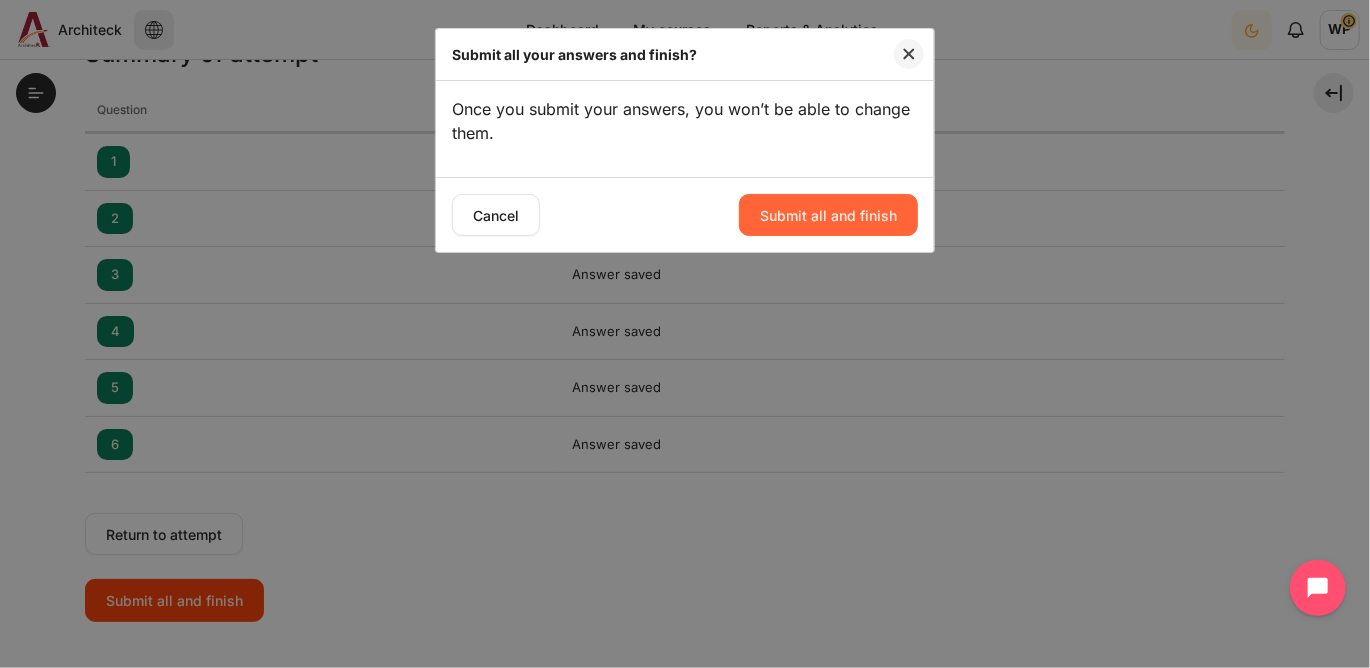click on "Submit all and finish" at bounding box center [828, 215] 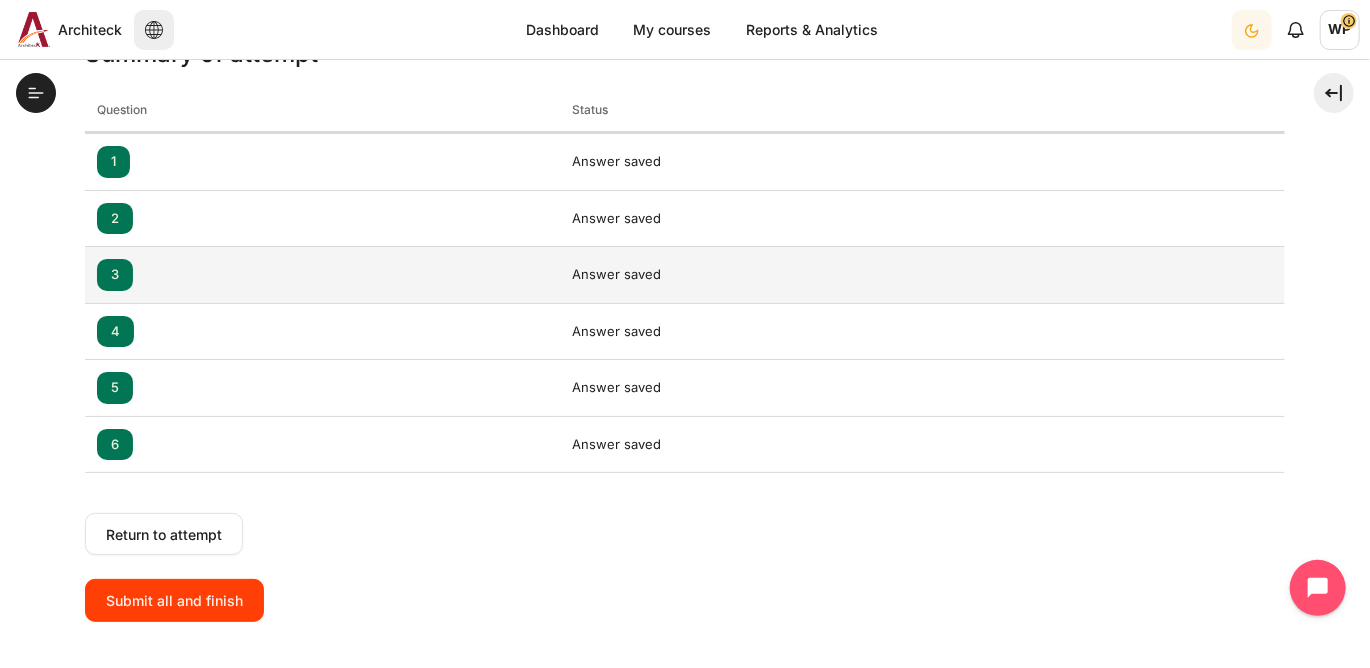 scroll, scrollTop: 365, scrollLeft: 0, axis: vertical 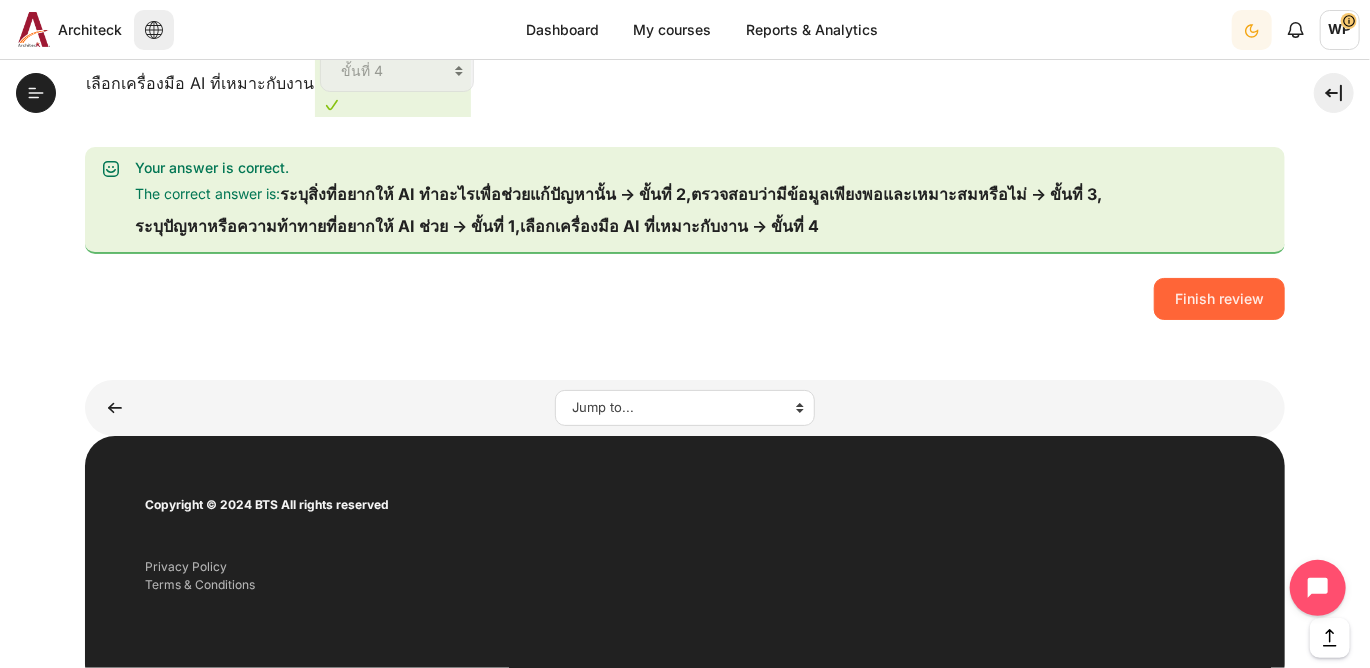 click on "Finish review" at bounding box center [1219, 299] 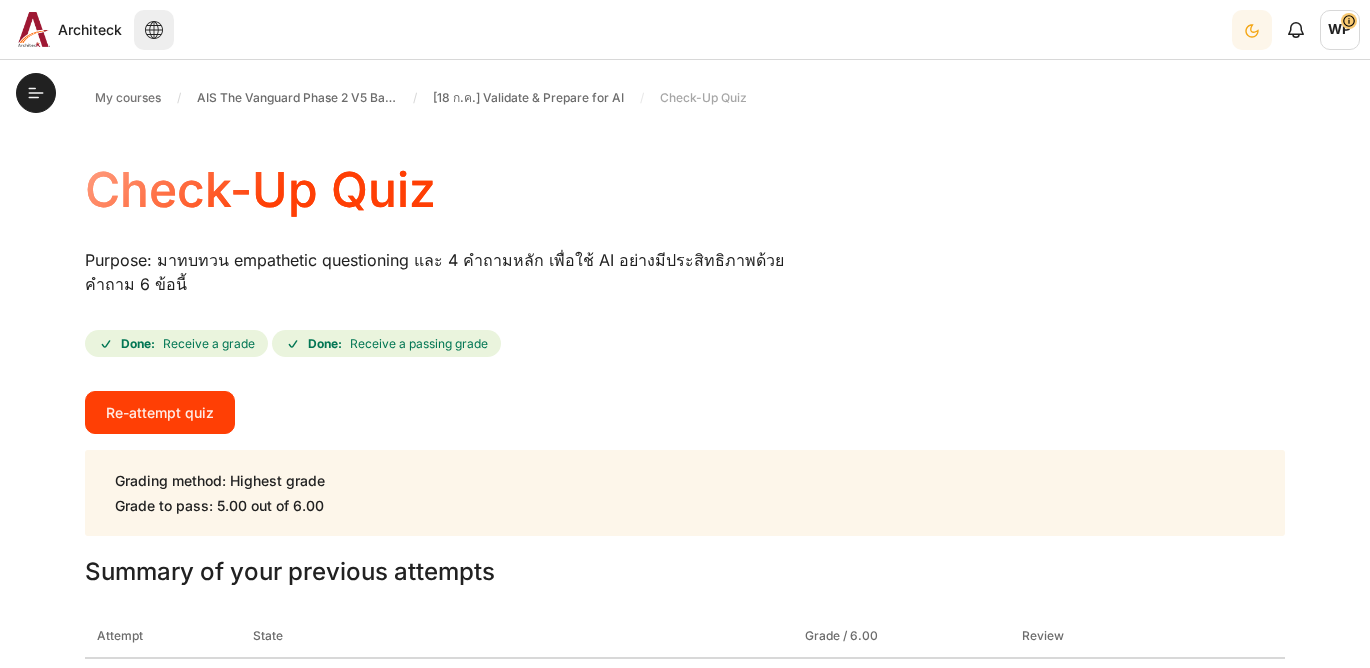 scroll, scrollTop: 0, scrollLeft: 0, axis: both 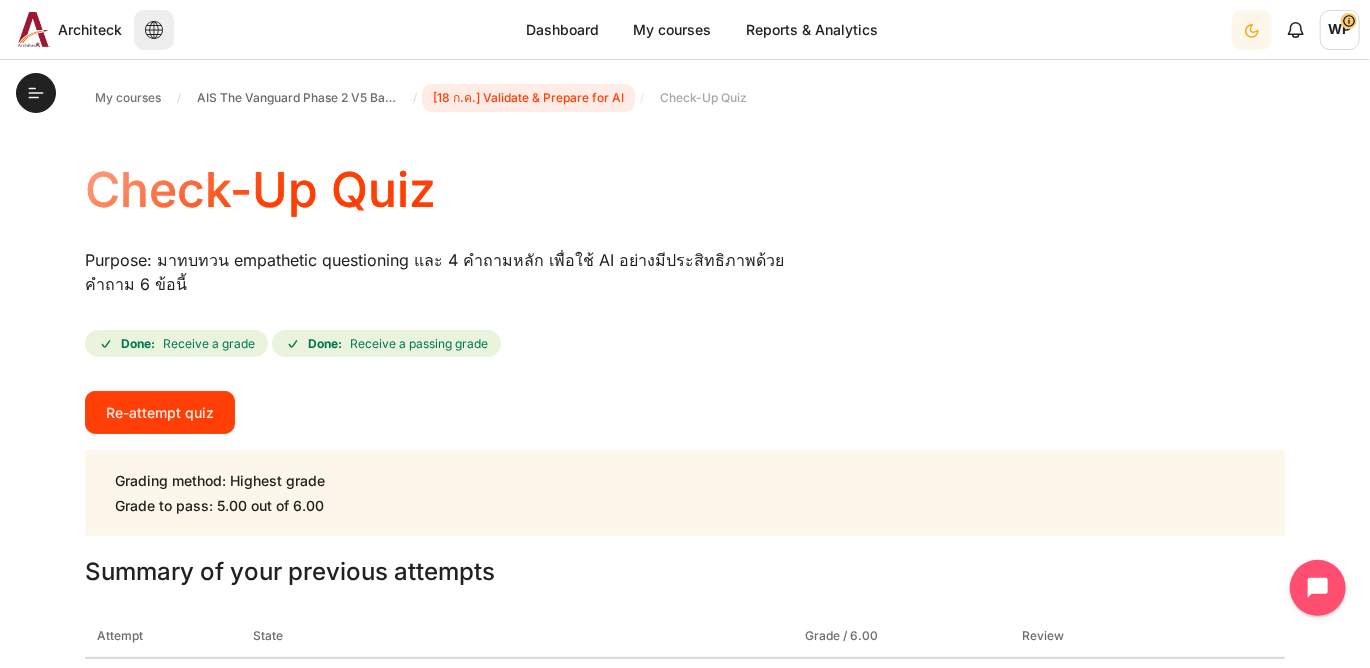 click on "[18 ก.ค.] Validate & Prepare for AI" at bounding box center (528, 98) 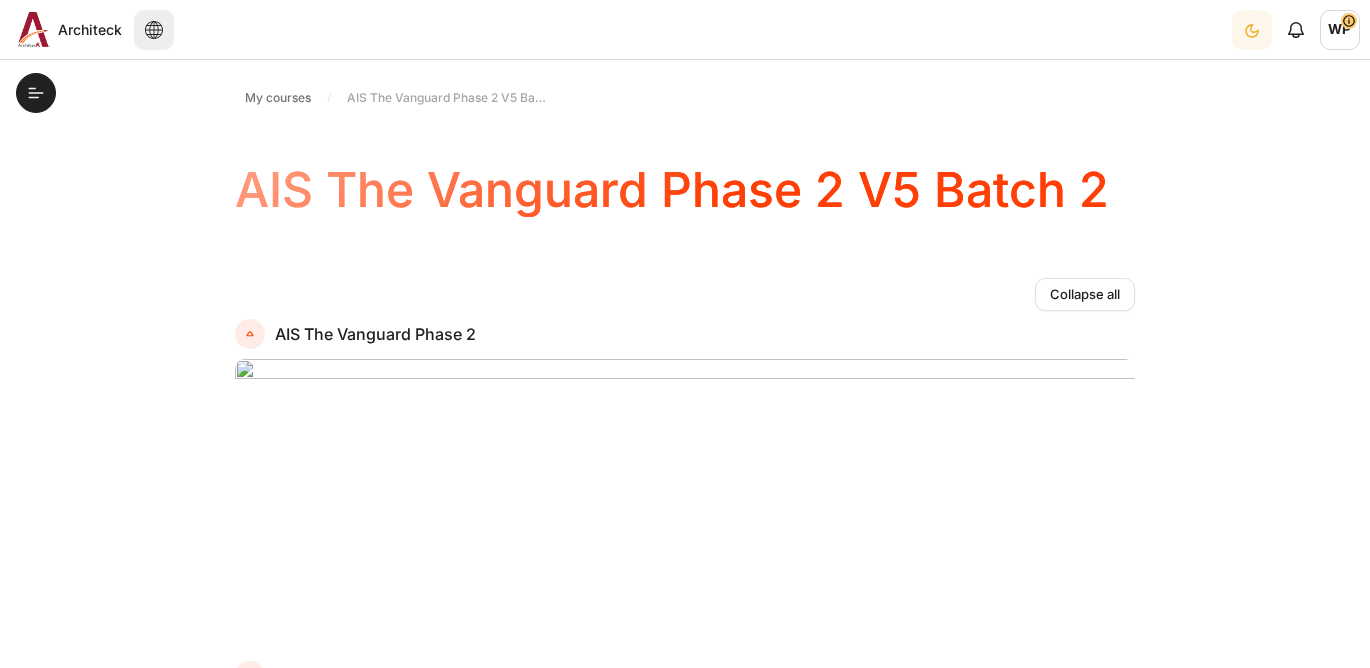 scroll, scrollTop: 0, scrollLeft: 0, axis: both 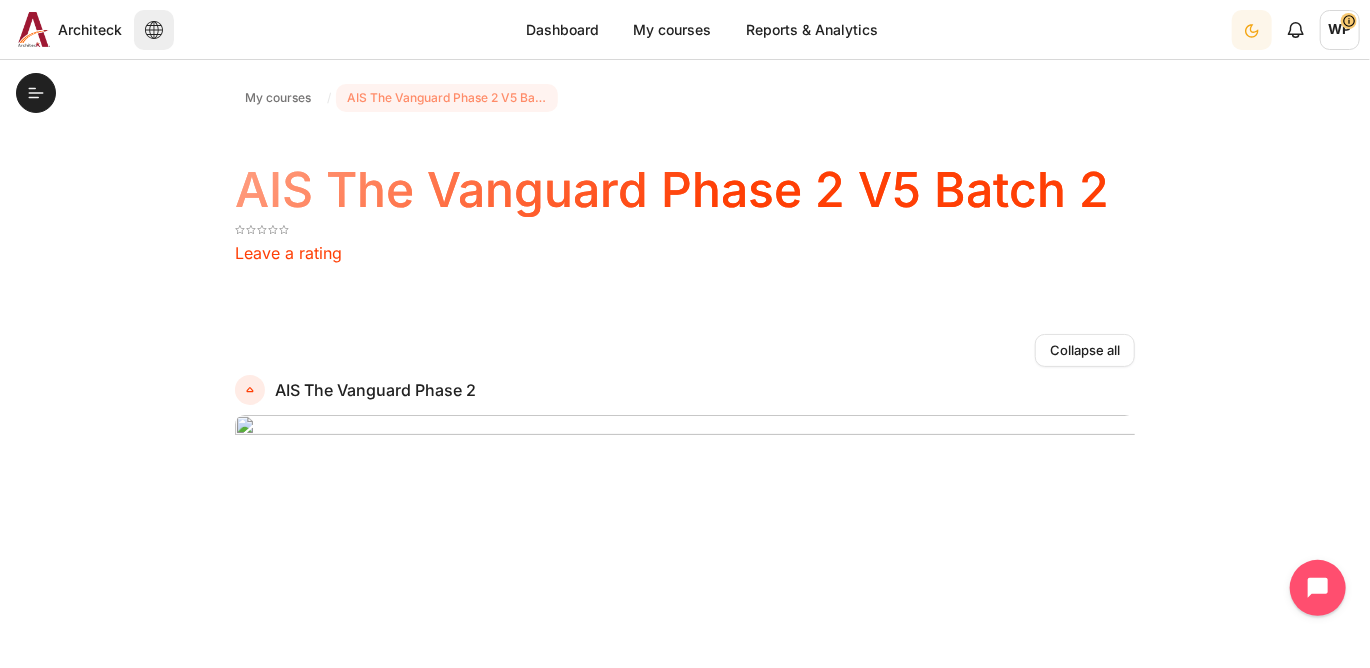 click on "AIS The Vanguard Phase 2 V5 Batch 2" at bounding box center [447, 98] 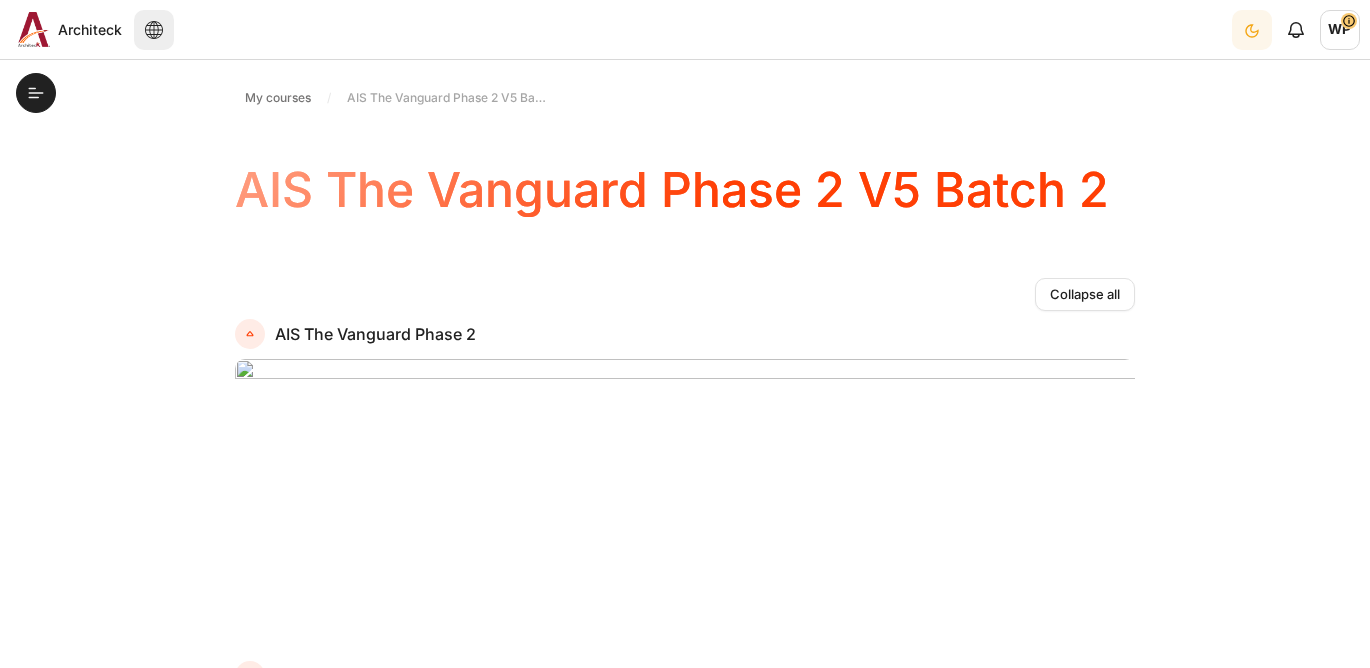 scroll, scrollTop: 0, scrollLeft: 0, axis: both 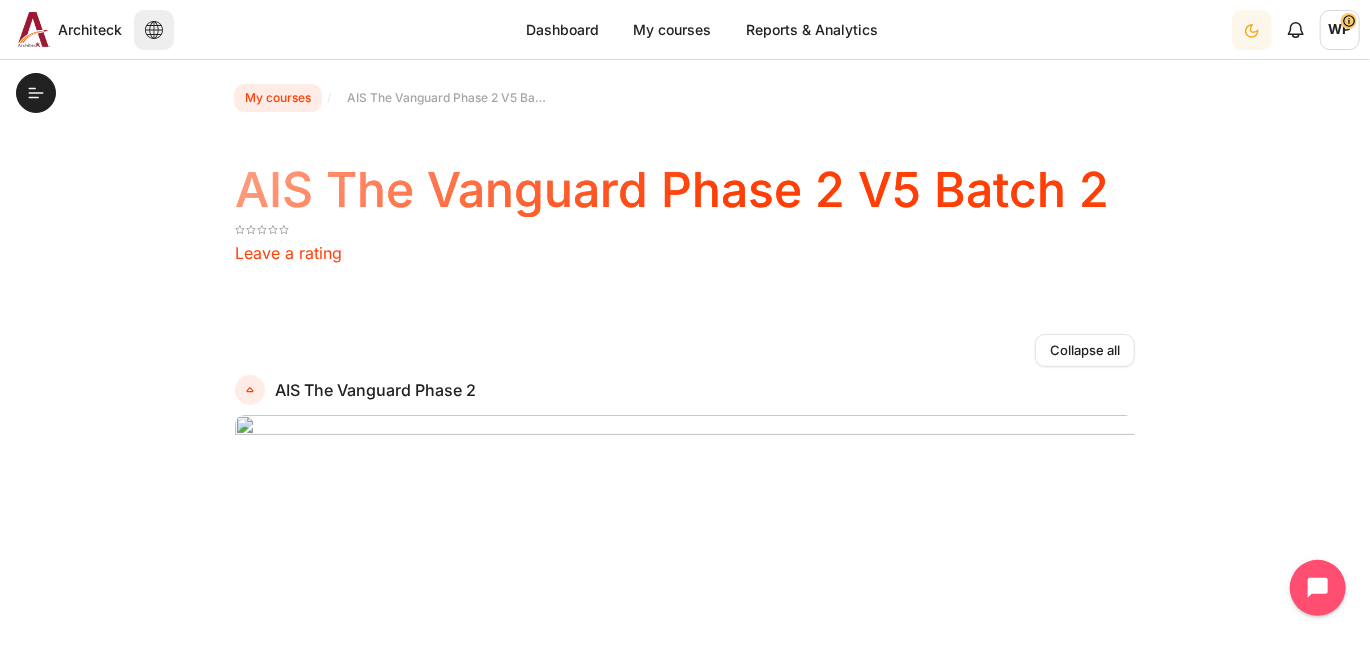 click on "My courses" at bounding box center [278, 98] 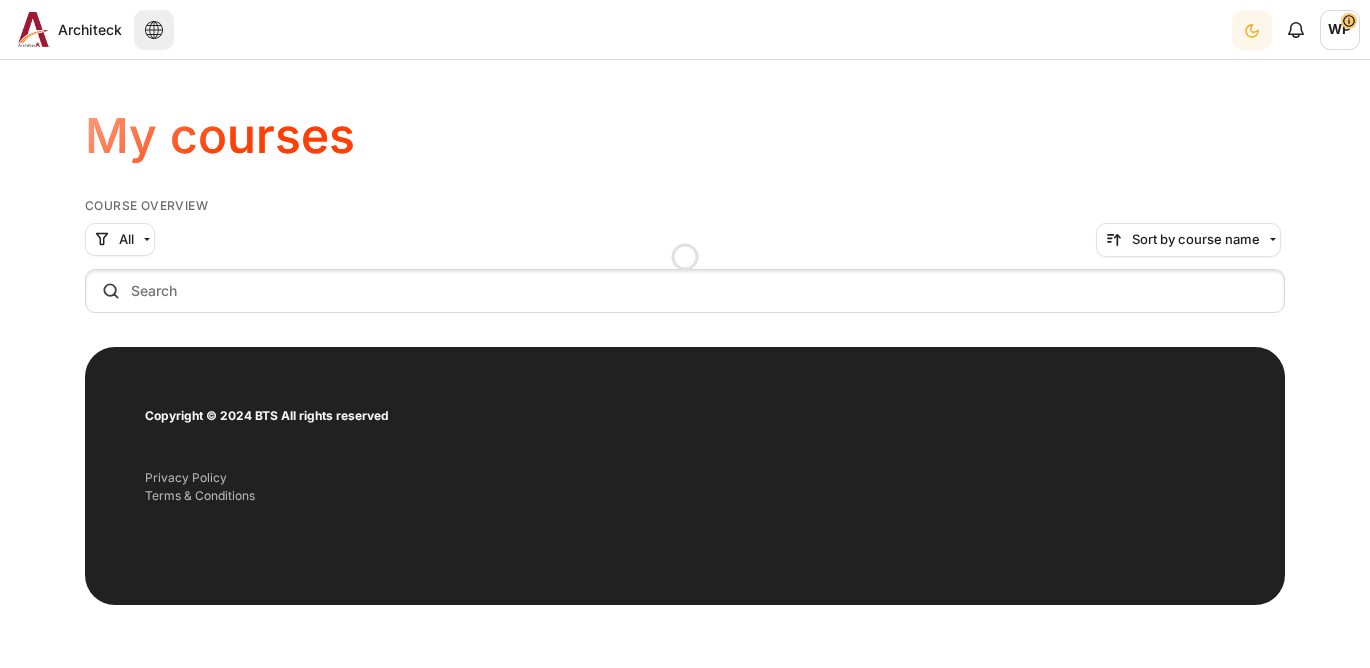 scroll, scrollTop: 0, scrollLeft: 0, axis: both 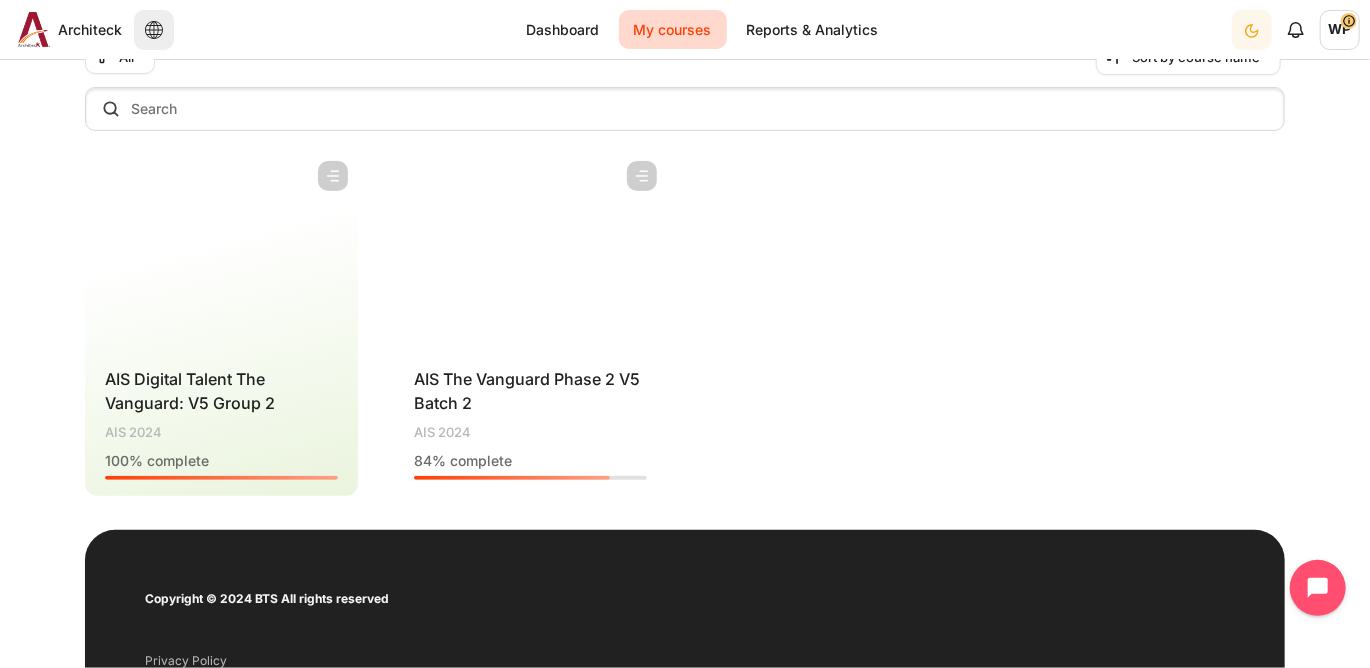 click on "Course is starred
Actions for course AIS The Vanguard Phase 2 V5 Batch 2
Star this course
Star for AIS The Vanguard Phase 2 V5 Batch 2
Unstar this course
Remove star for AIS The Vanguard Phase 2 V5 Batch 2
84" at bounding box center (530, 324) 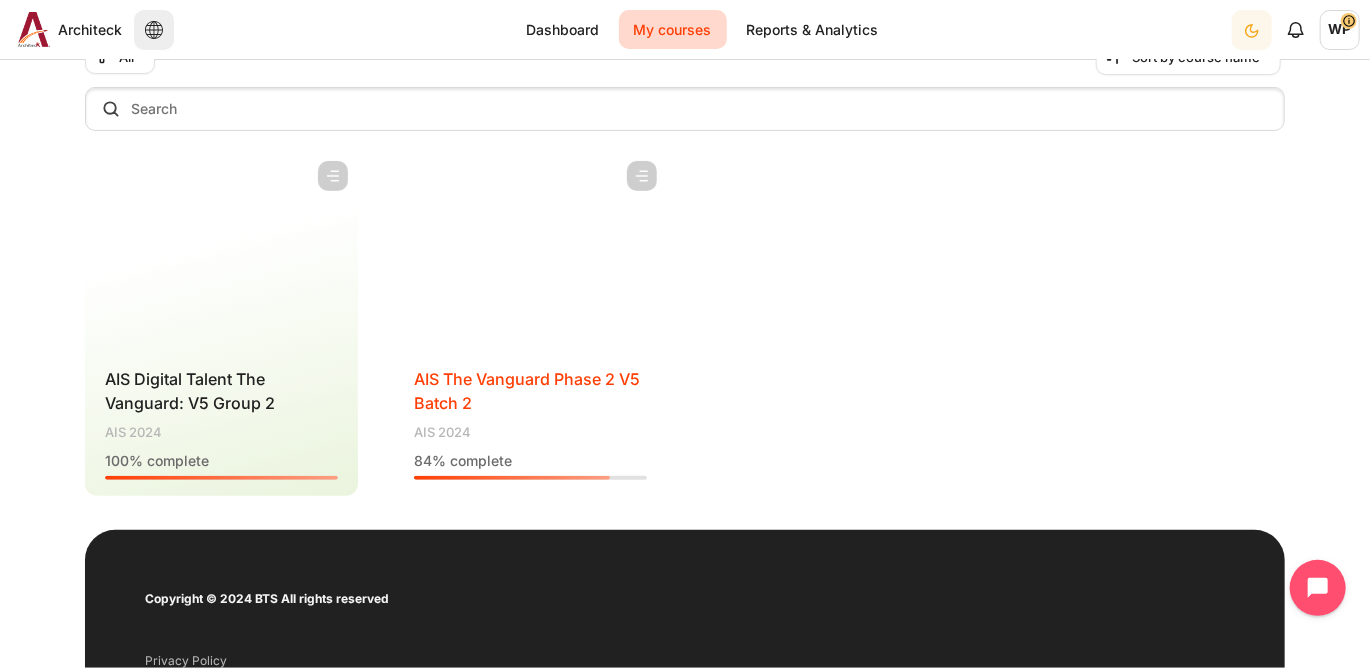 click on "AIS The Vanguard Phase 2 V5 Batch 2" at bounding box center (527, 391) 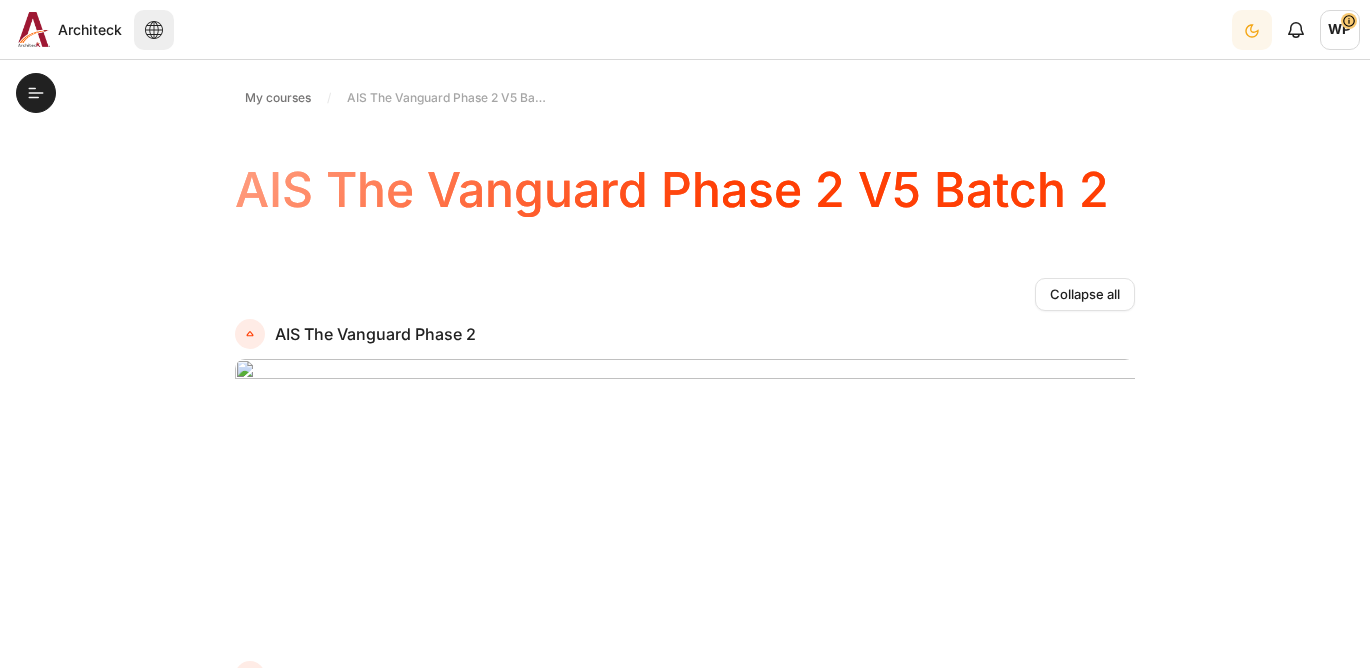 scroll, scrollTop: 0, scrollLeft: 0, axis: both 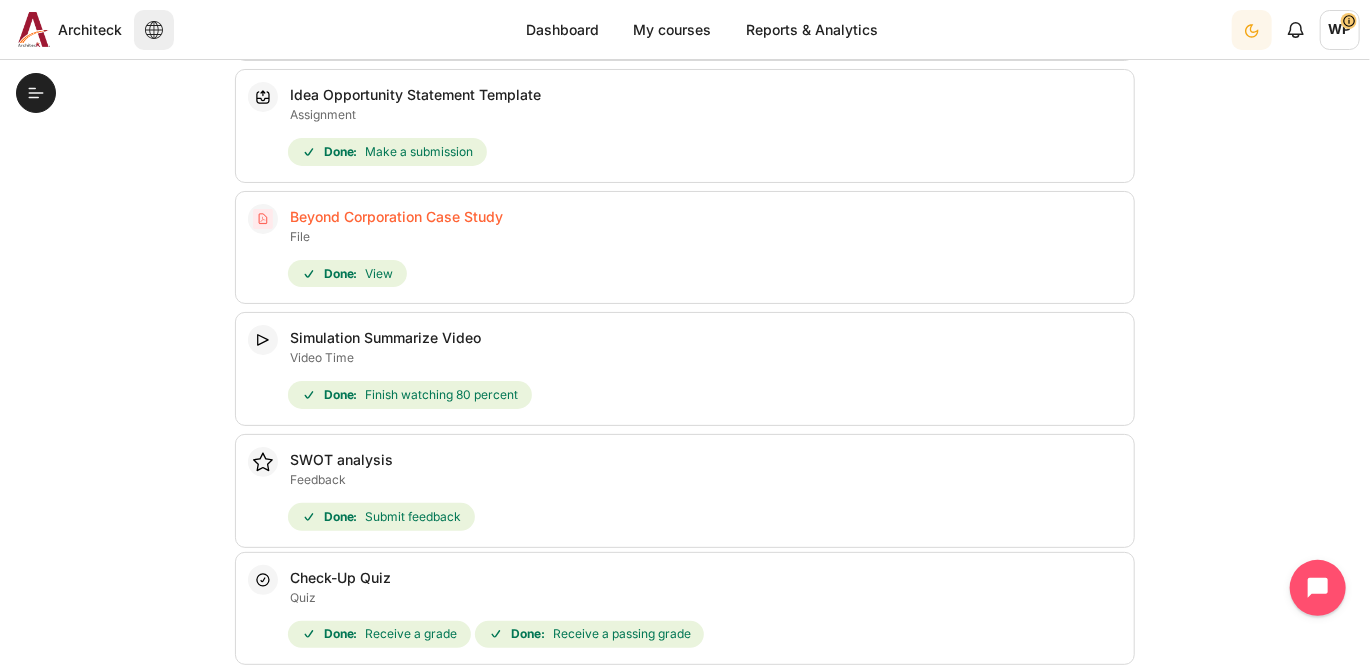 click on "Beyond Corporation Case Study   File" at bounding box center (396, 216) 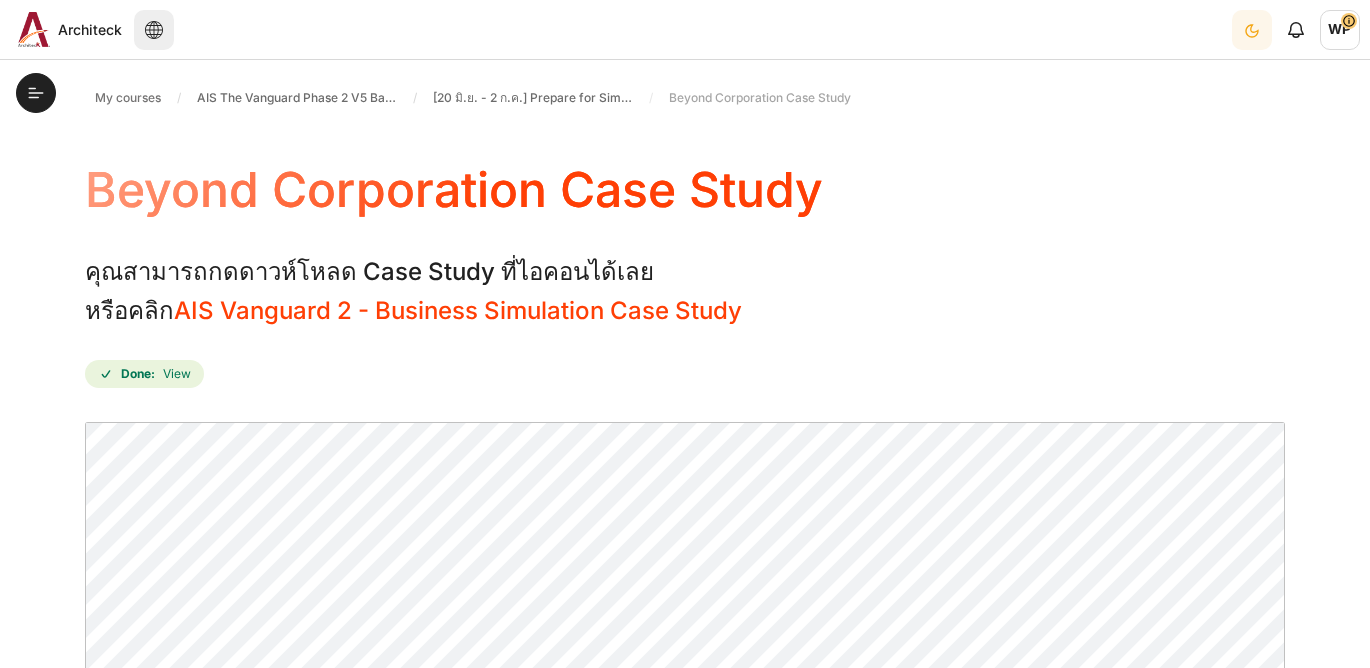 scroll, scrollTop: 0, scrollLeft: 0, axis: both 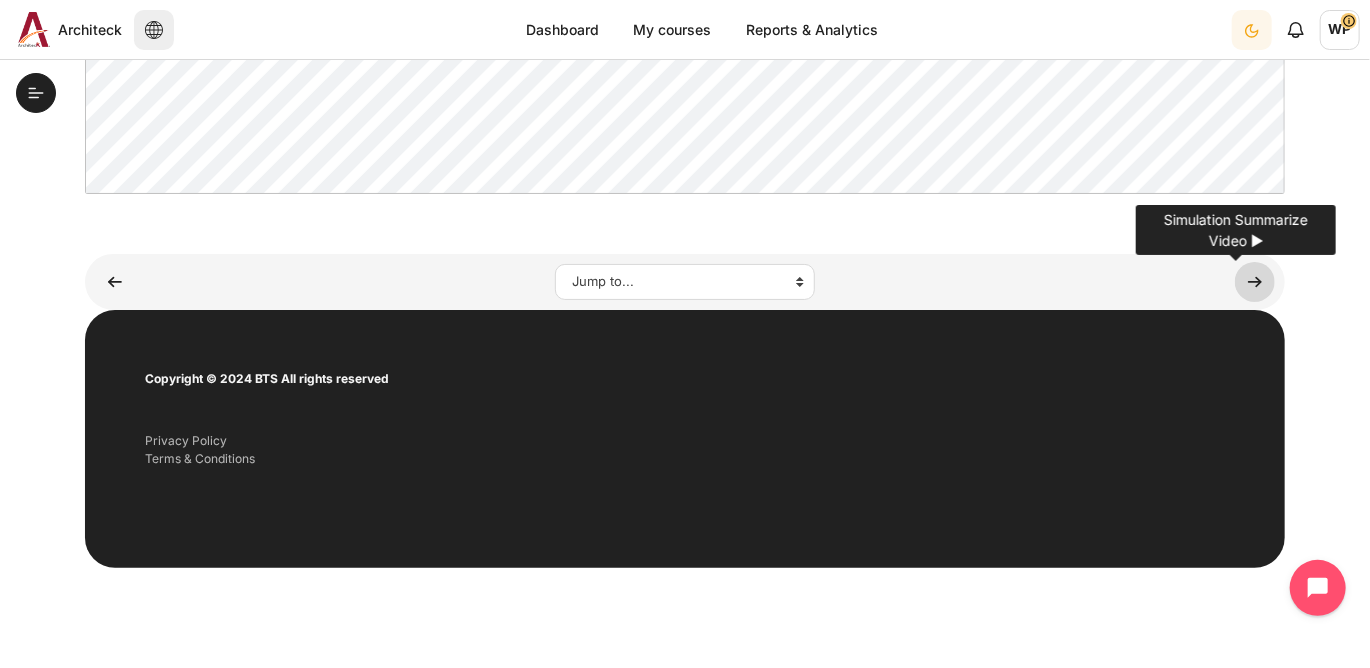 click at bounding box center [1255, 282] 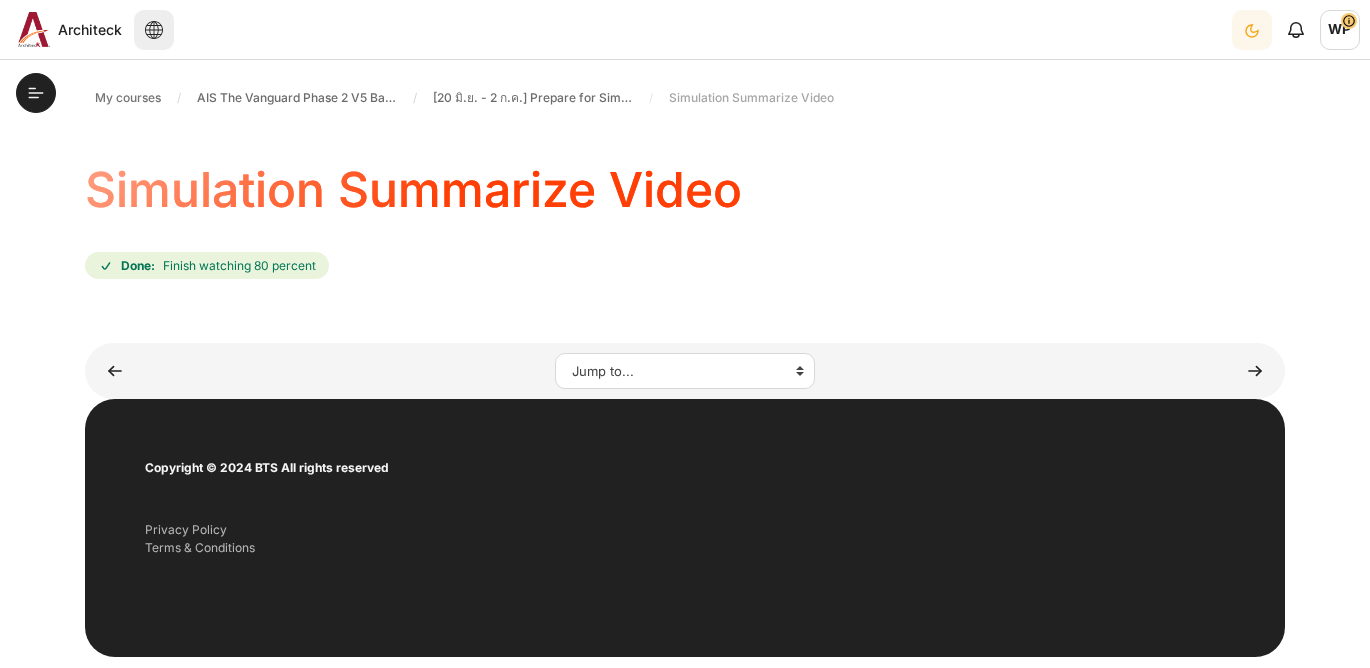 scroll, scrollTop: 0, scrollLeft: 0, axis: both 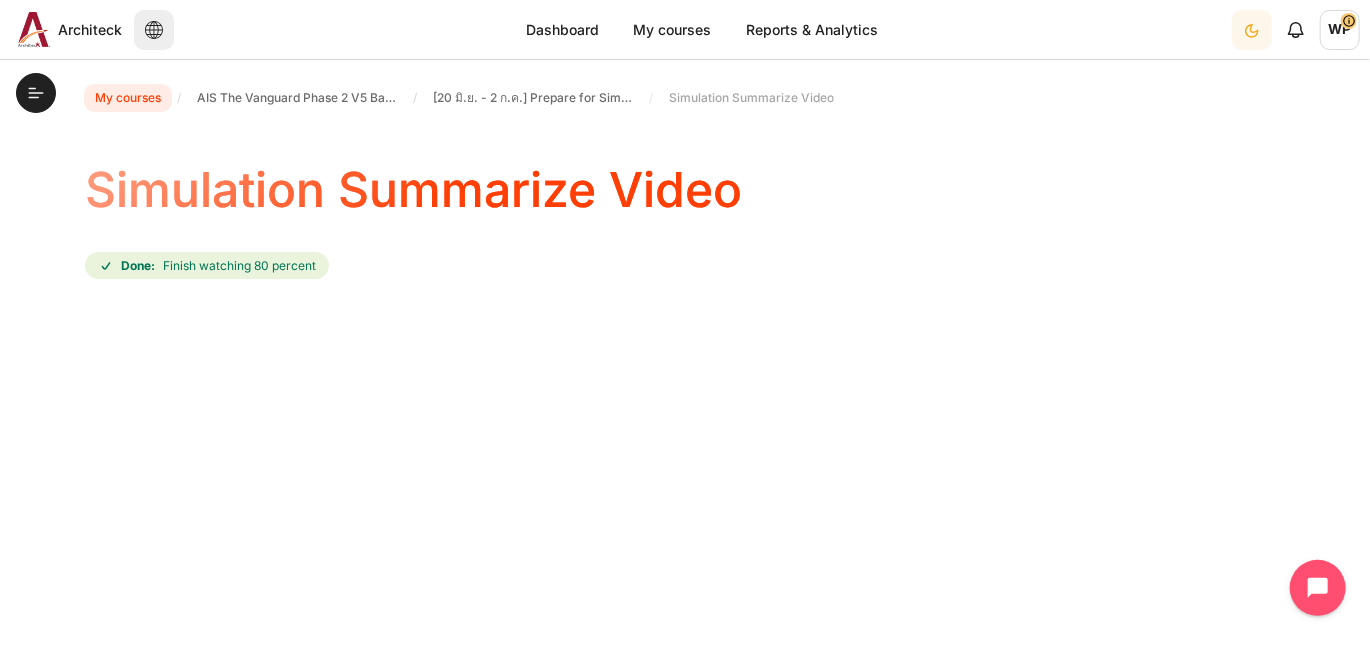 click on "My courses" at bounding box center [128, 98] 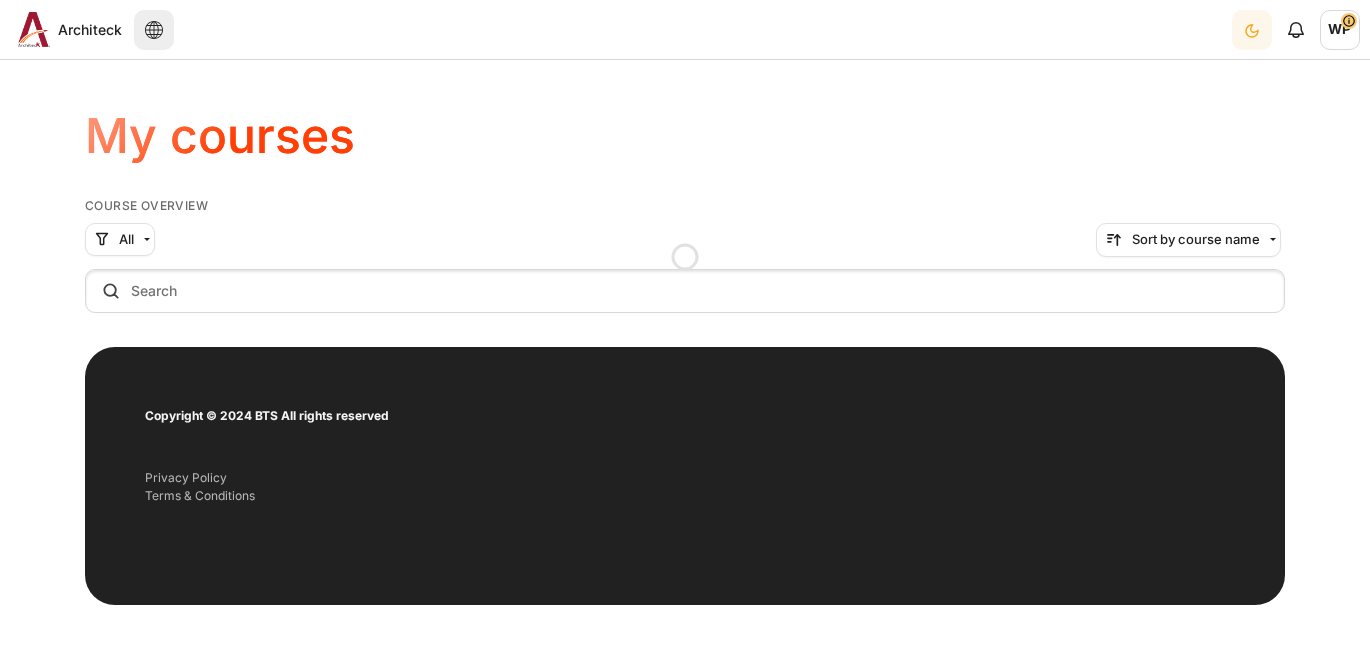 scroll, scrollTop: 0, scrollLeft: 0, axis: both 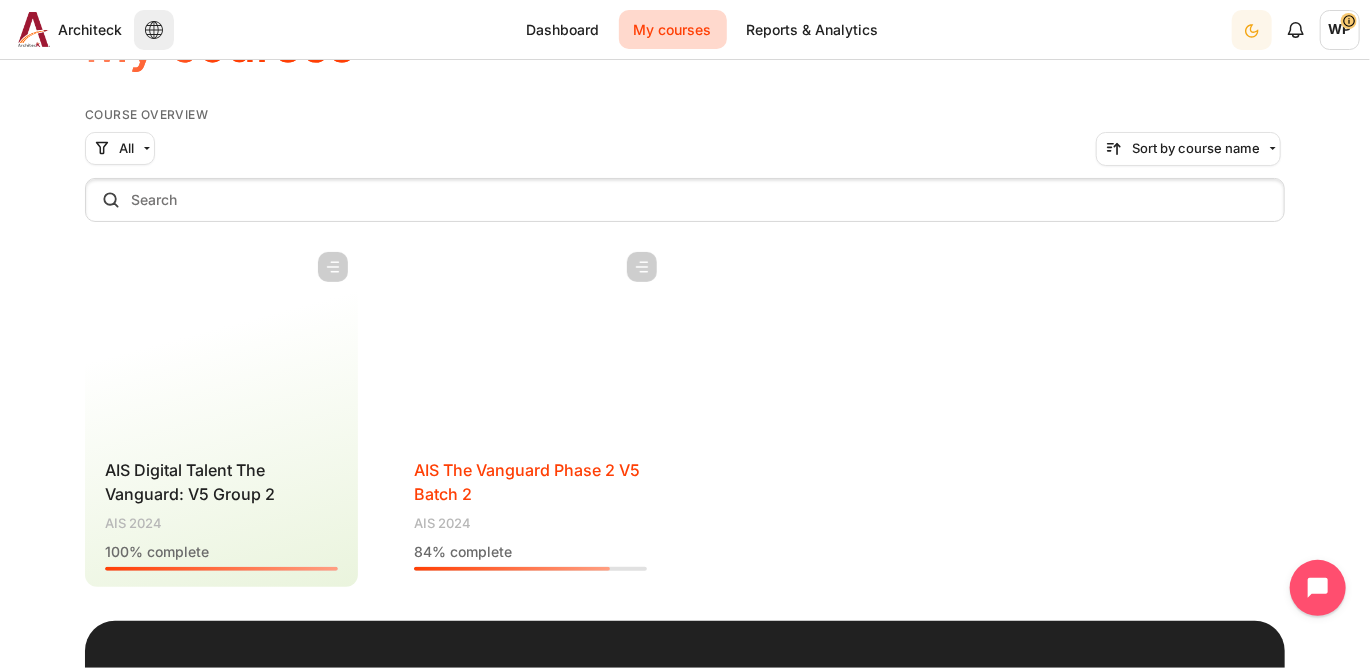 click on "AIS The Vanguard Phase 2 V5 Batch 2" at bounding box center (527, 482) 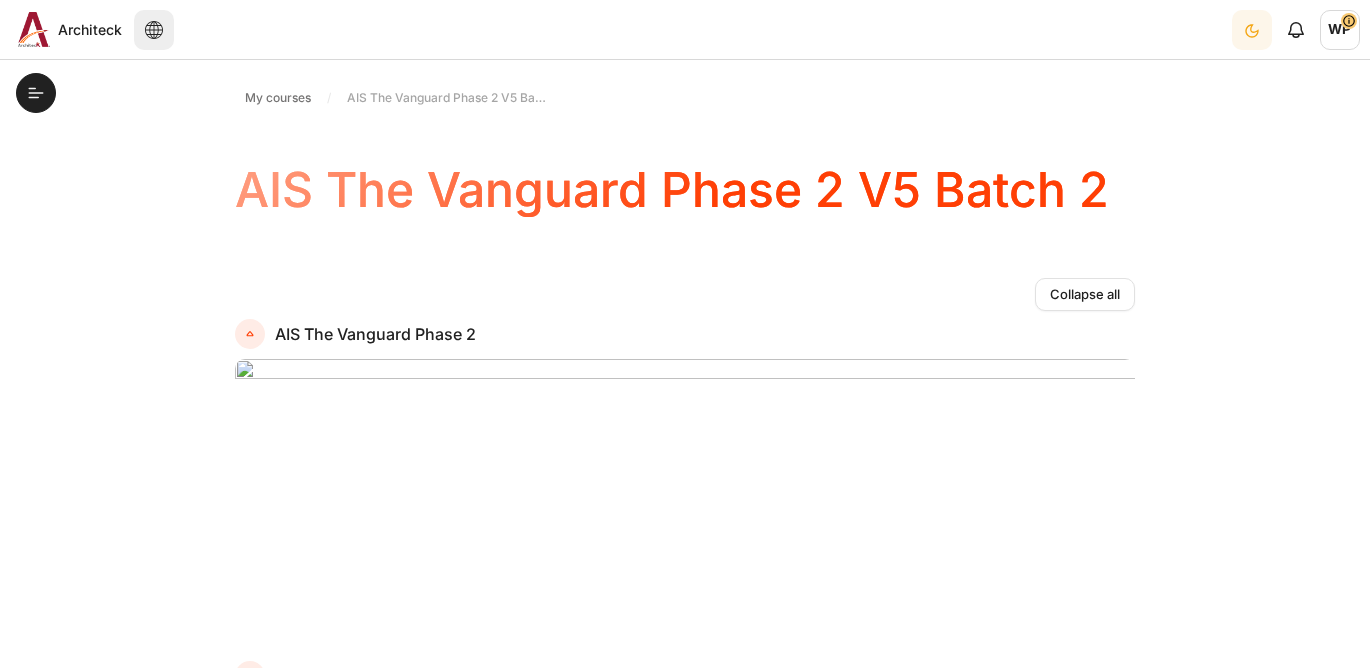scroll, scrollTop: 0, scrollLeft: 0, axis: both 